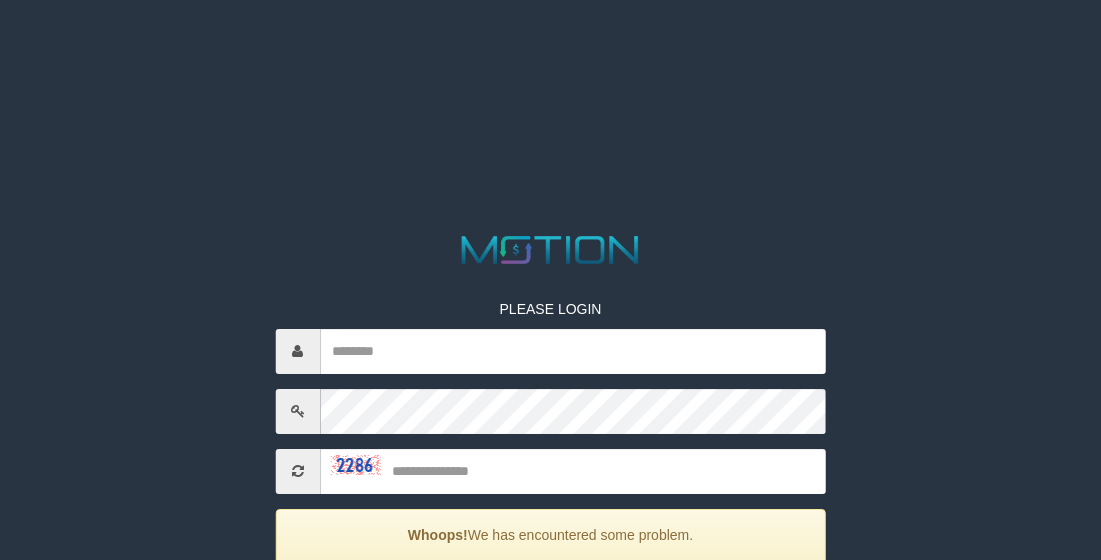 scroll, scrollTop: 0, scrollLeft: 0, axis: both 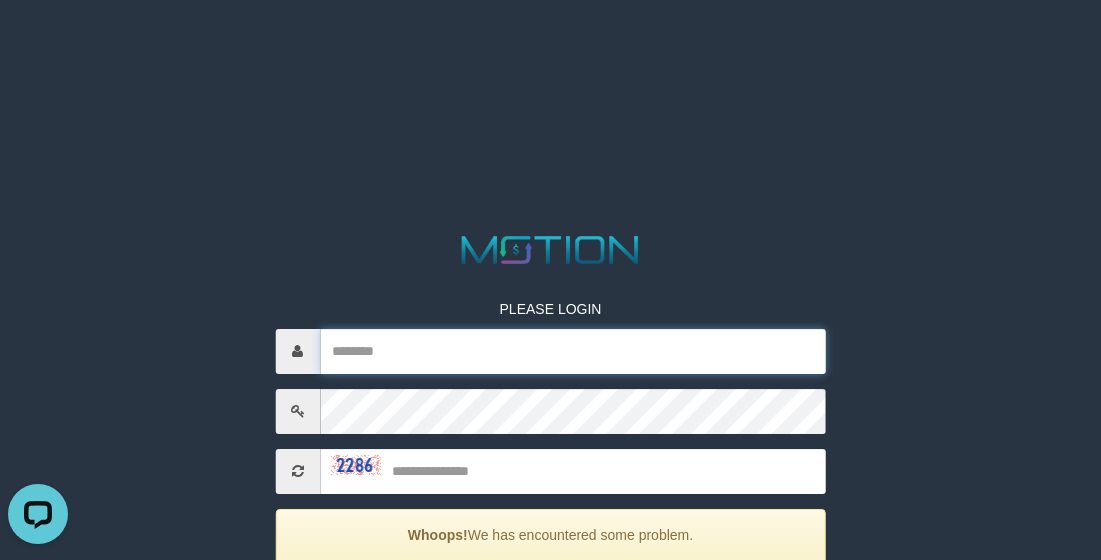 paste on "*****" 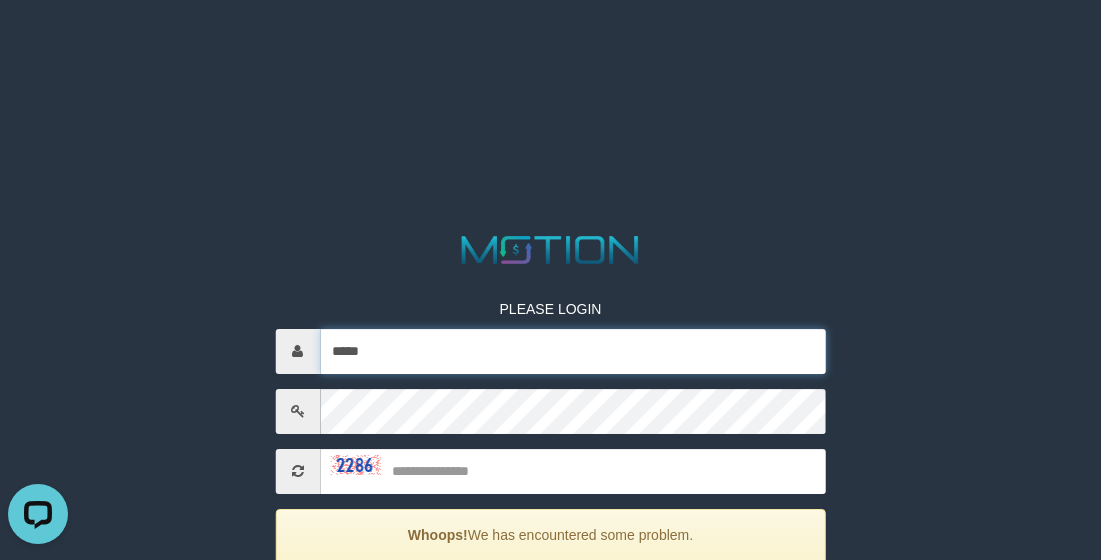 click on "*****" at bounding box center (573, 351) 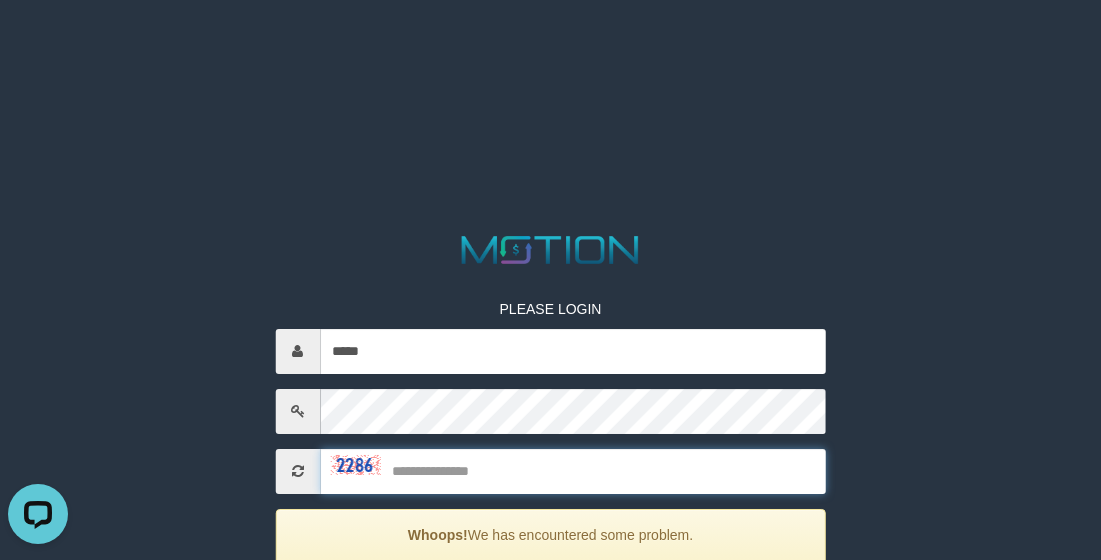 click at bounding box center [573, 471] 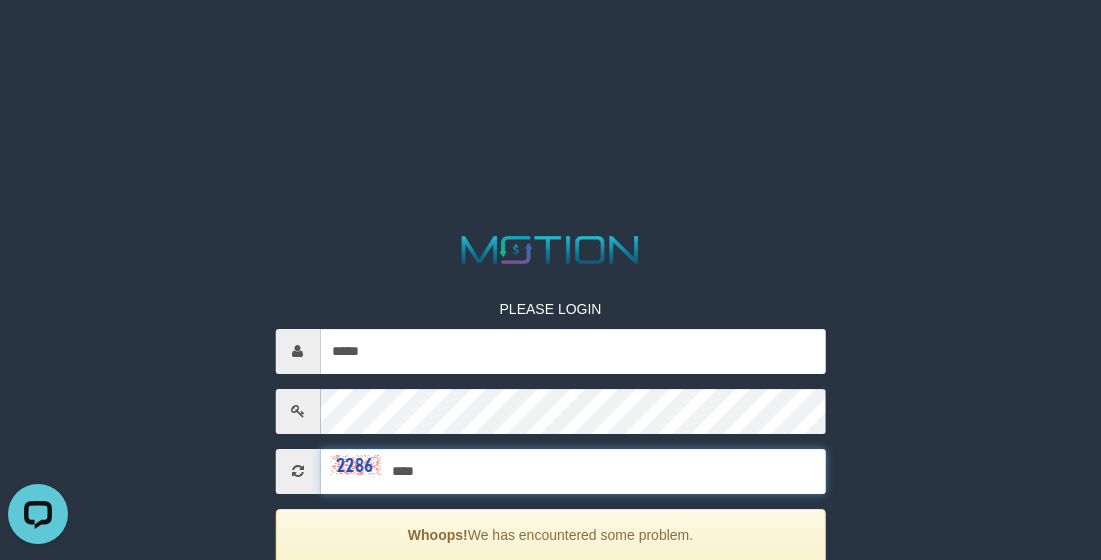 type on "****" 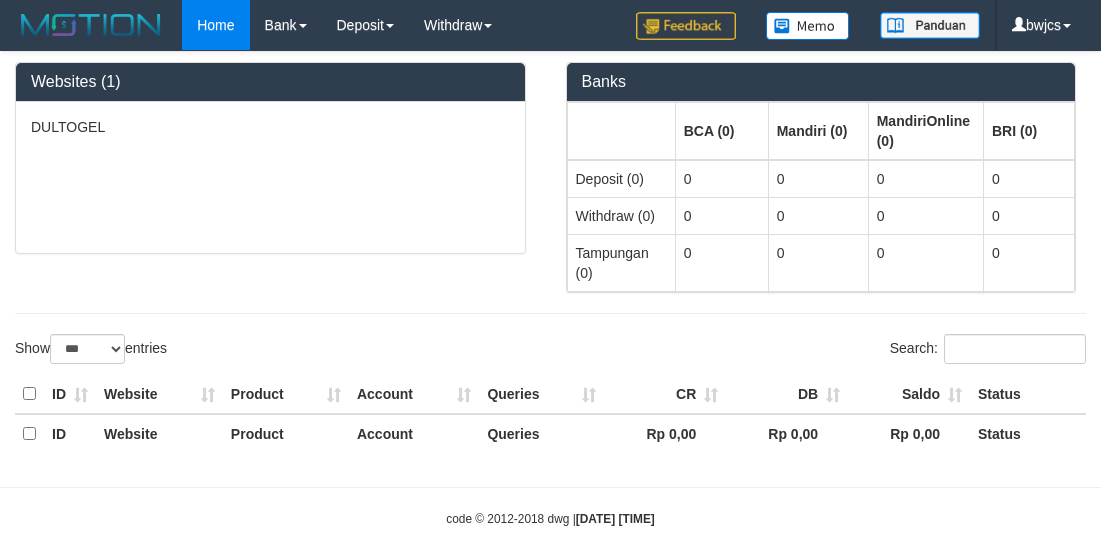select on "***" 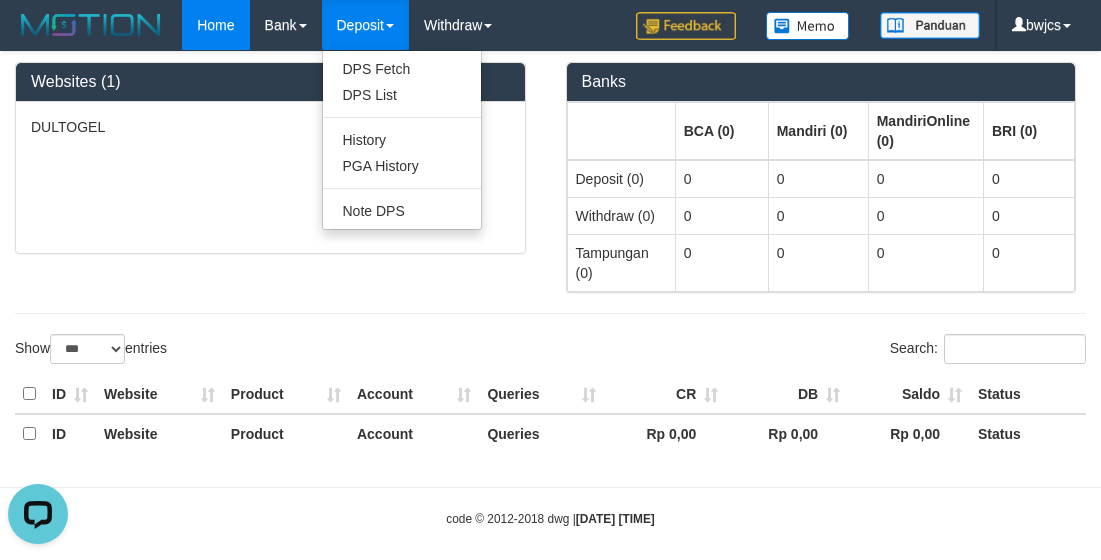 scroll, scrollTop: 0, scrollLeft: 0, axis: both 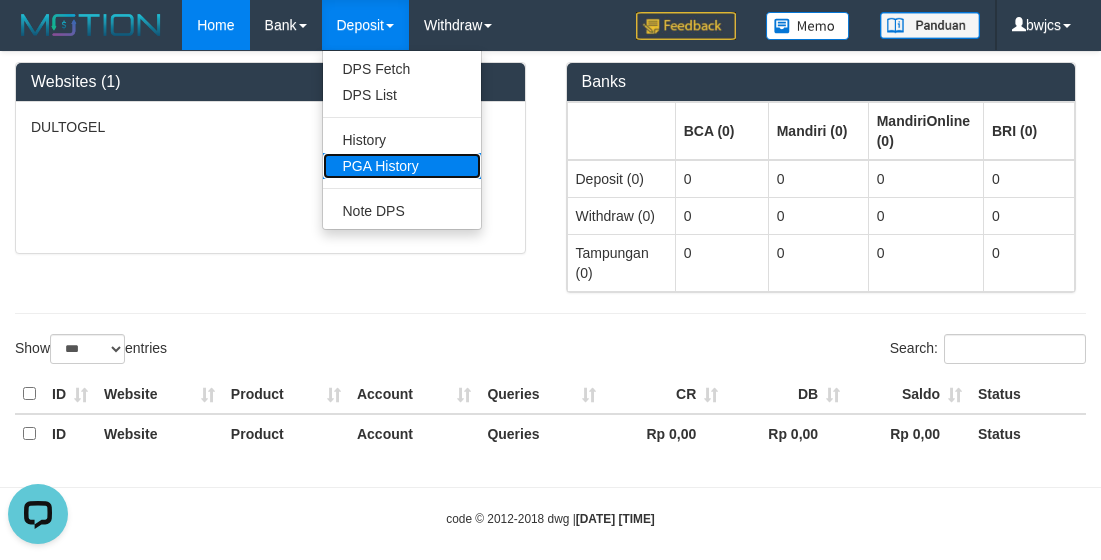 click on "PGA History" at bounding box center [402, 166] 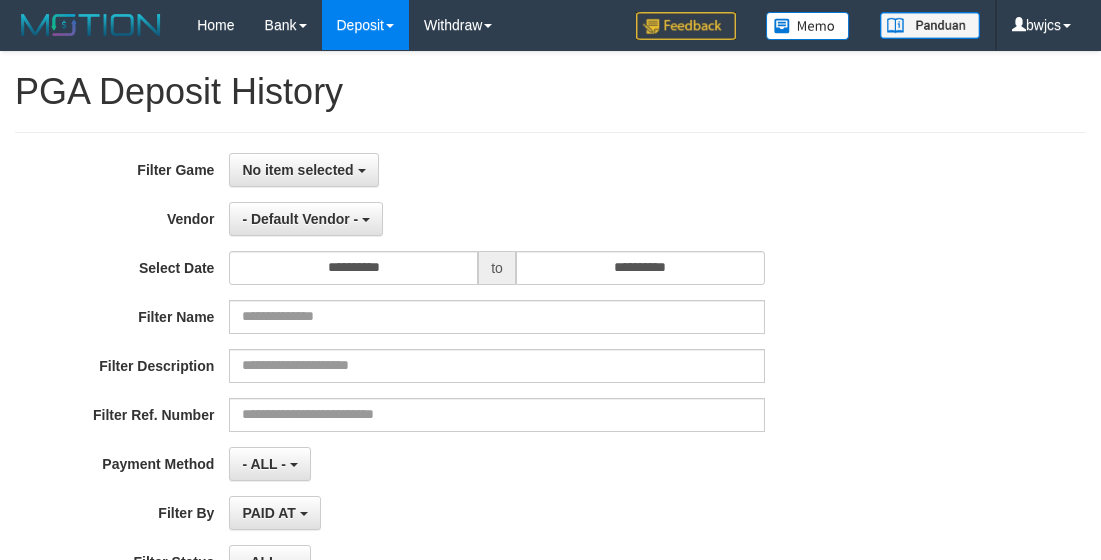 select 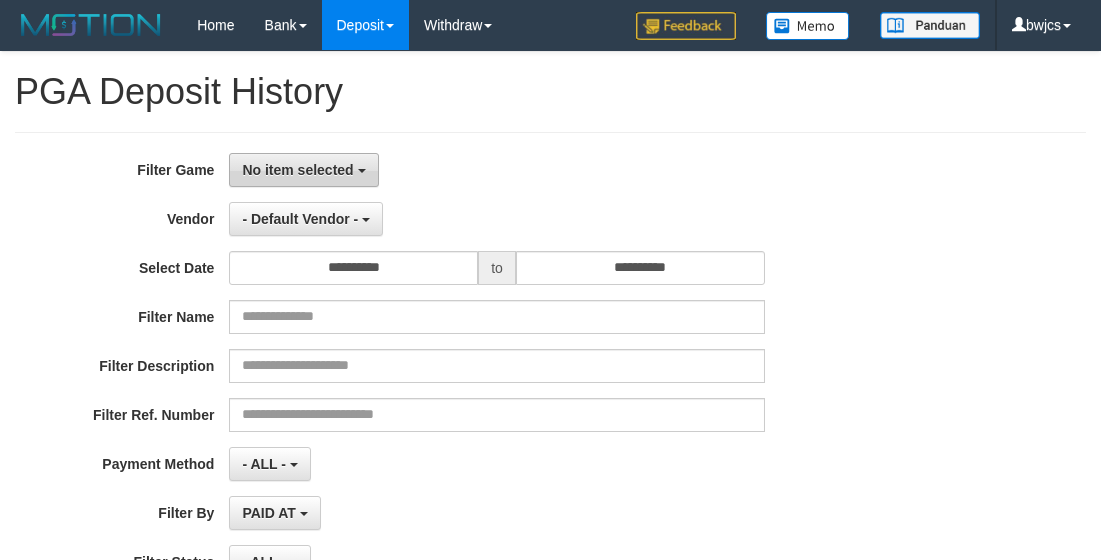 click on "No item selected" at bounding box center [297, 170] 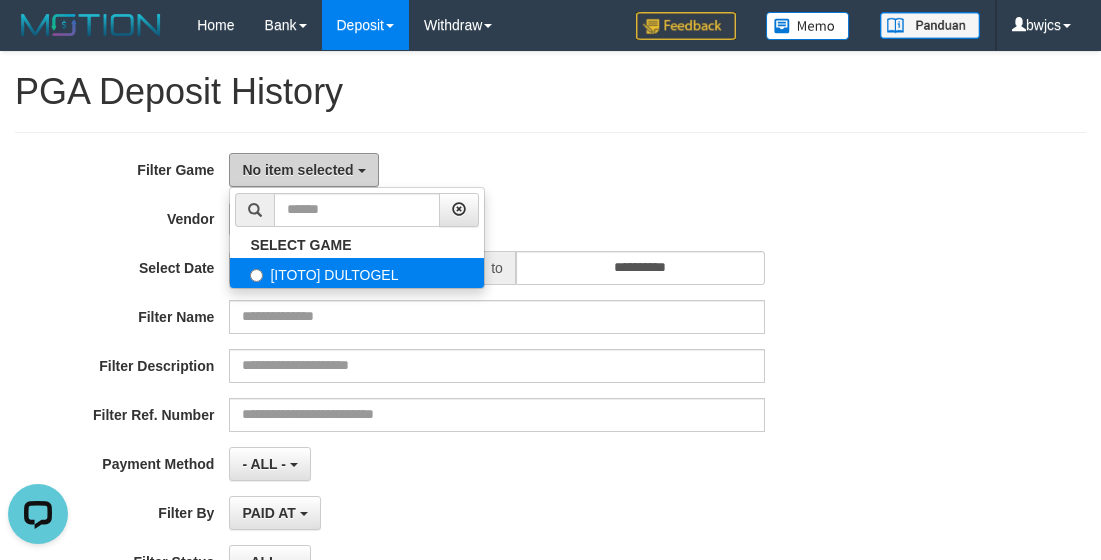 scroll, scrollTop: 0, scrollLeft: 0, axis: both 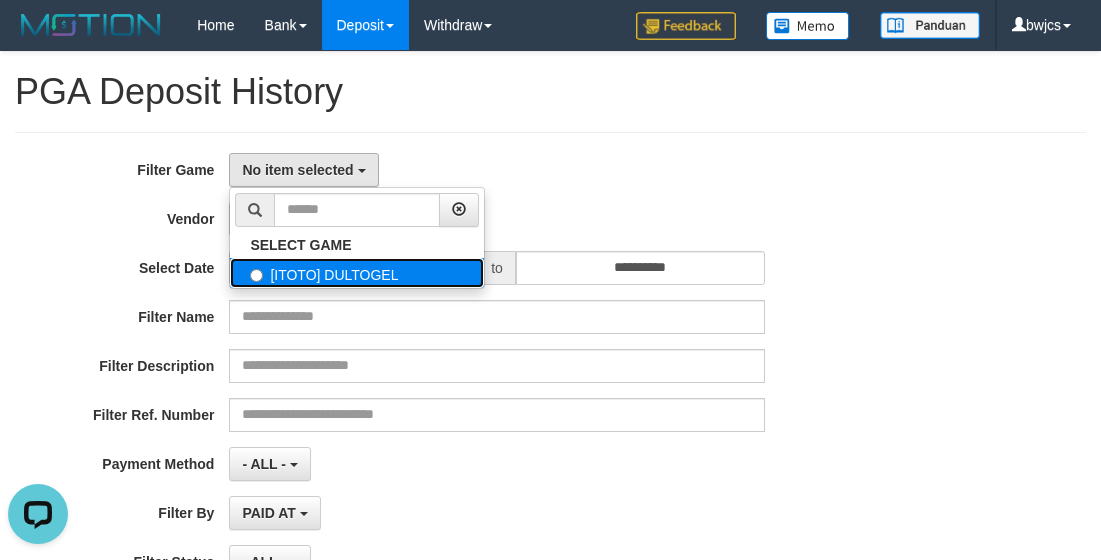 click on "[ITOTO] DULTOGEL" at bounding box center (357, 273) 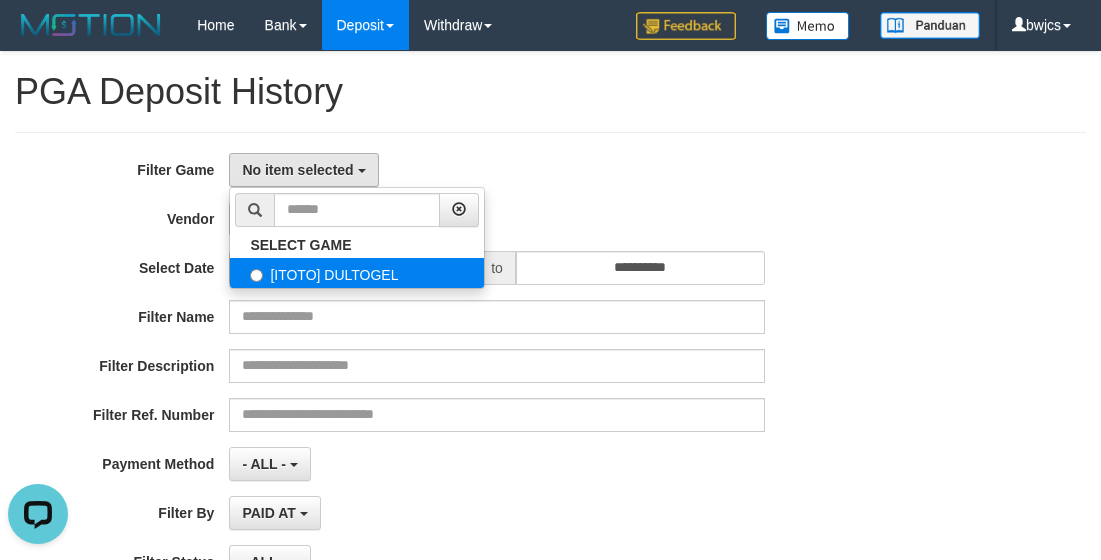 select on "****" 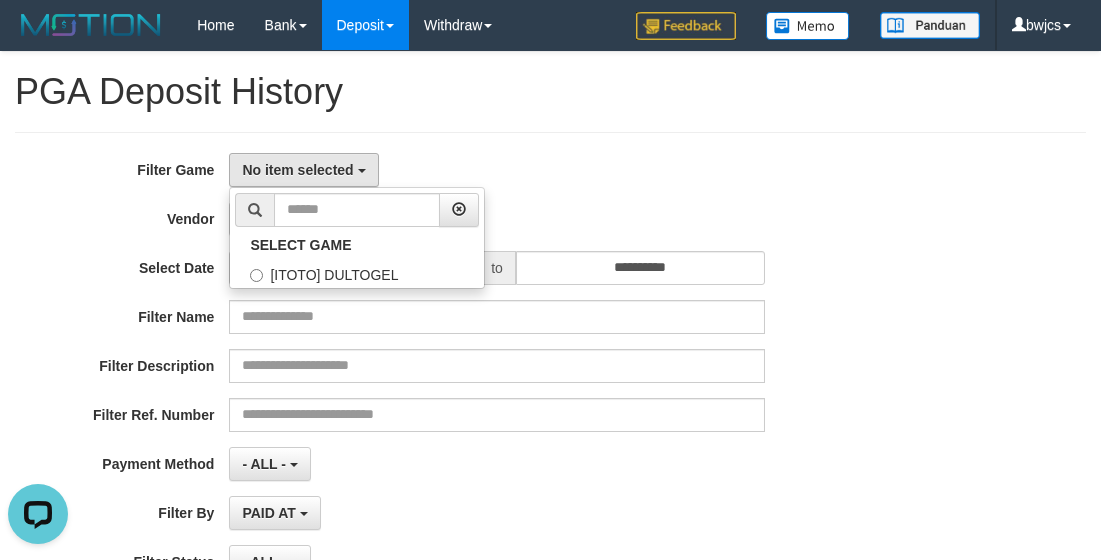 scroll, scrollTop: 18, scrollLeft: 0, axis: vertical 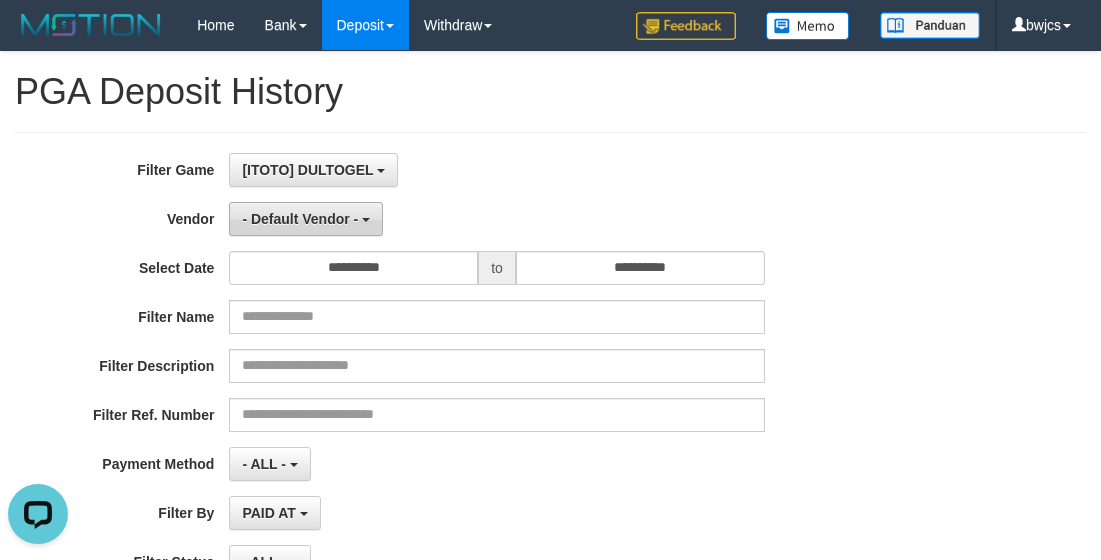 click on "- Default Vendor -" at bounding box center (300, 219) 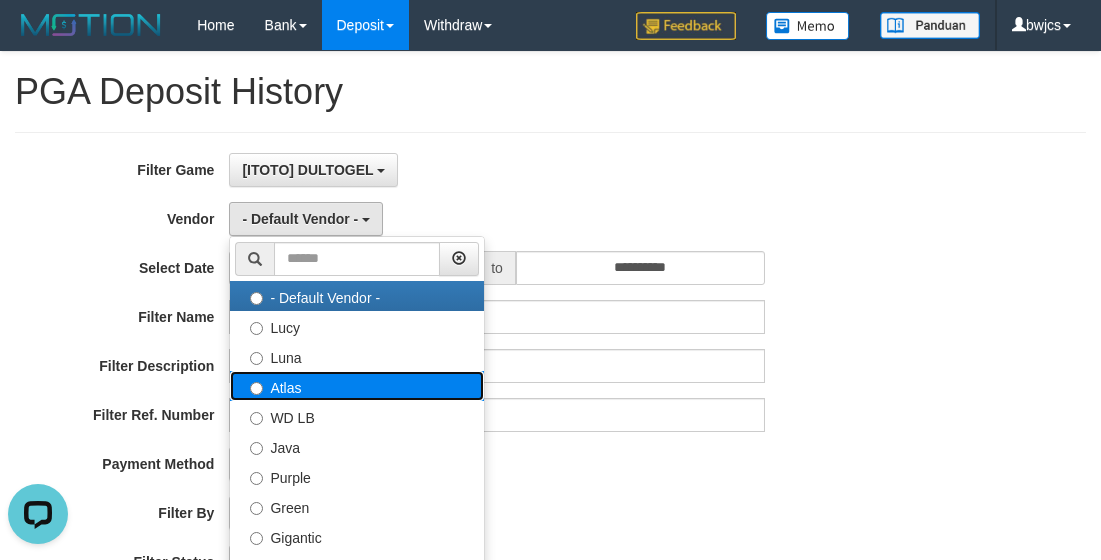 click on "Atlas" at bounding box center [357, 386] 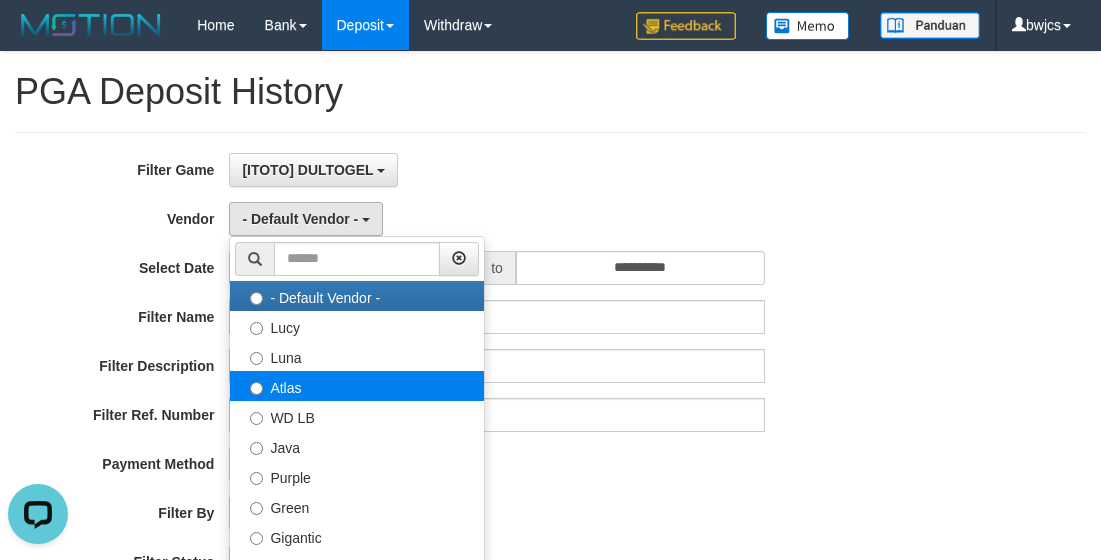 select on "**********" 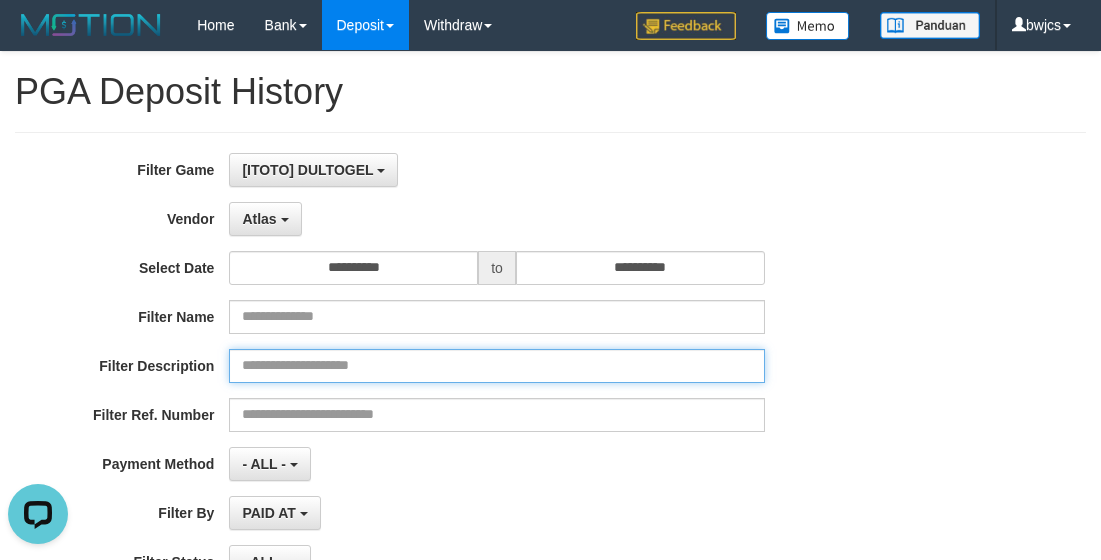 click at bounding box center [496, 366] 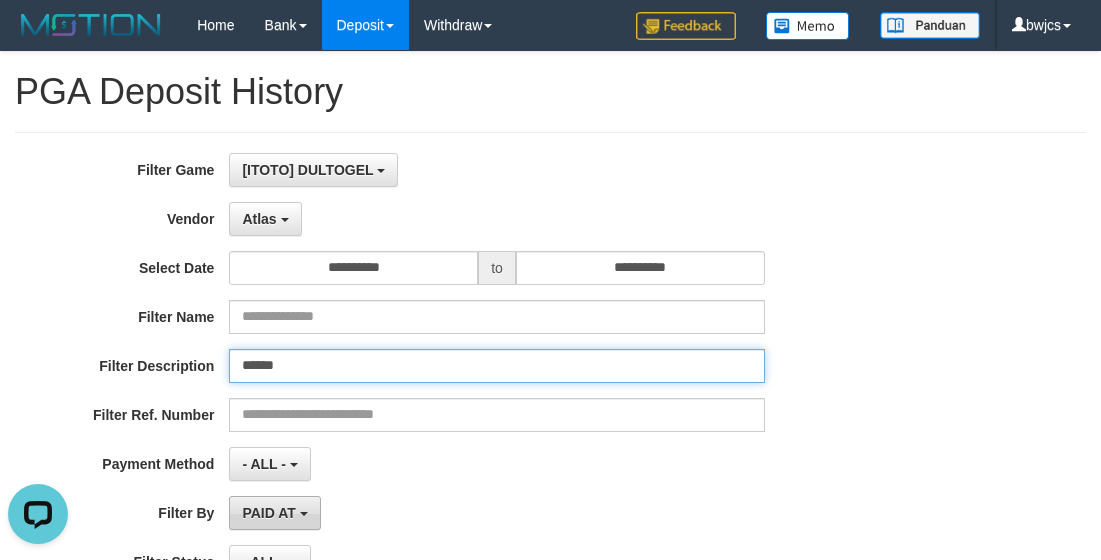 type on "******" 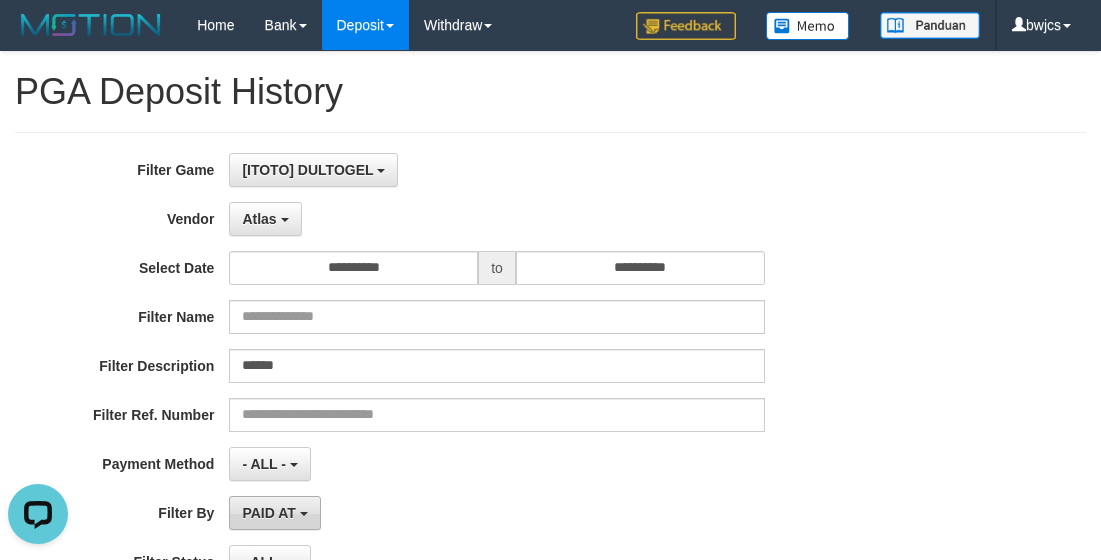 click on "PAID AT" at bounding box center [268, 513] 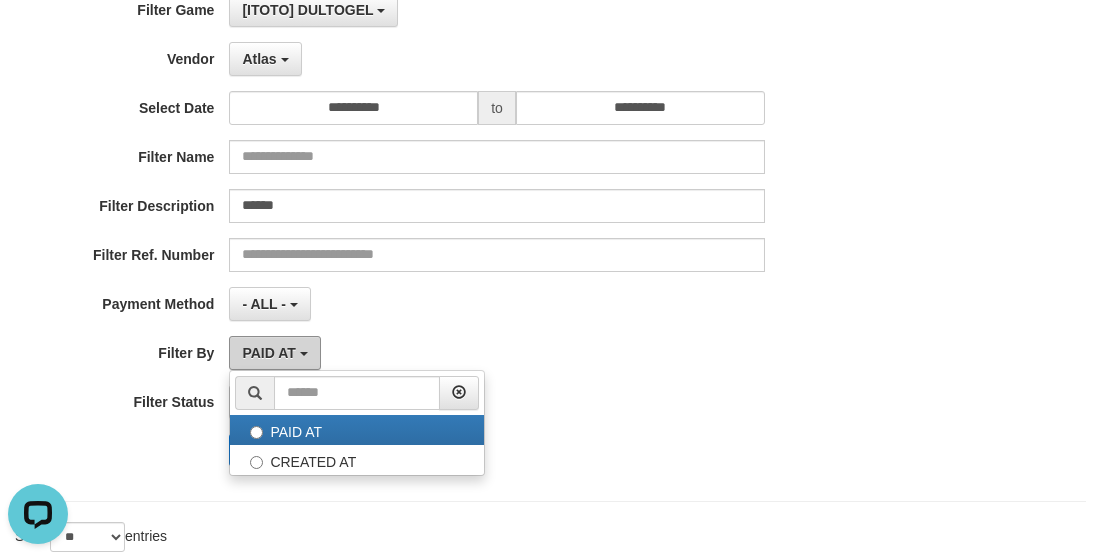 scroll, scrollTop: 200, scrollLeft: 0, axis: vertical 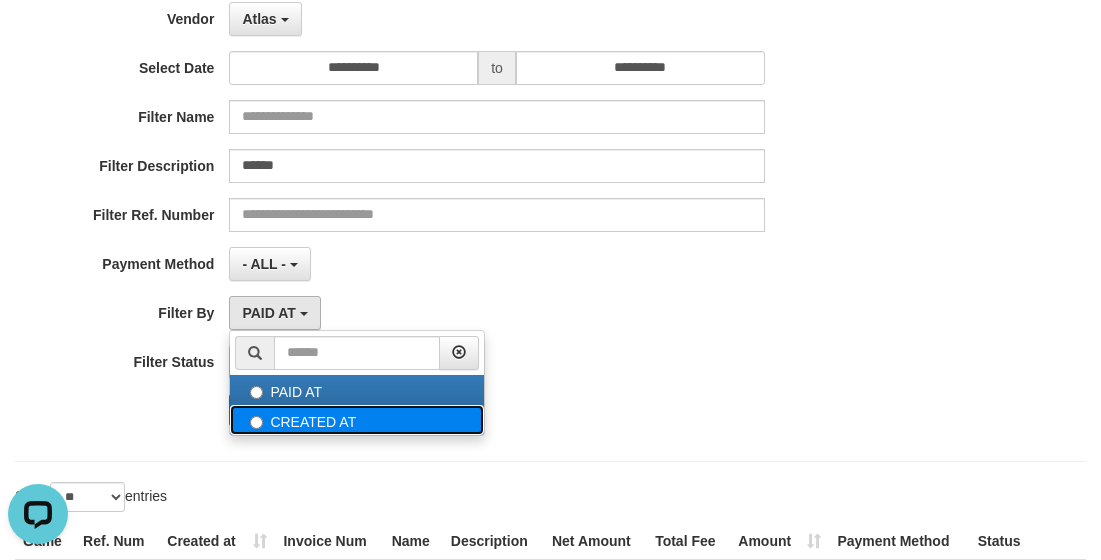 click on "CREATED AT" at bounding box center (357, 420) 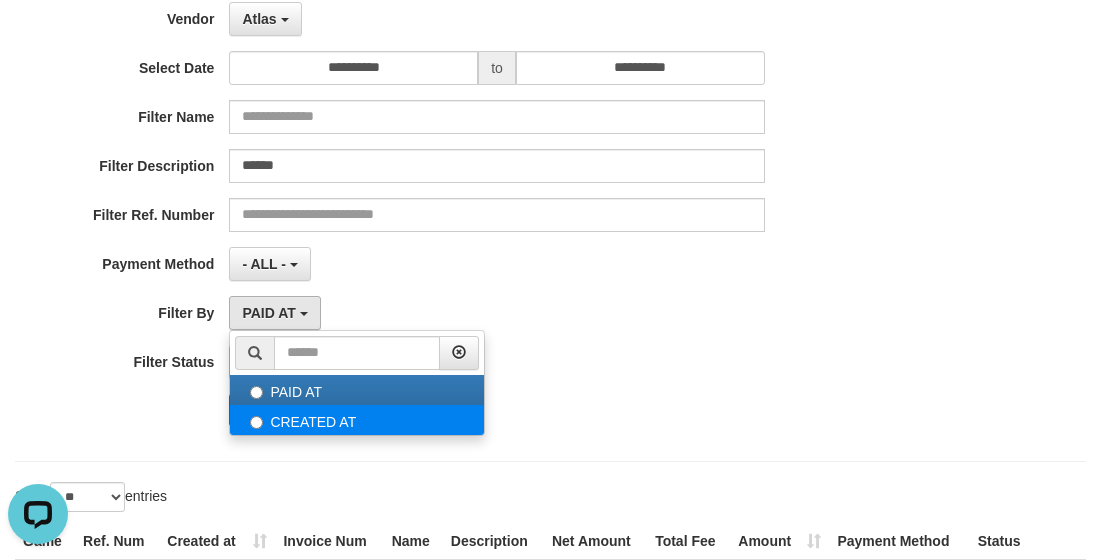 select on "*" 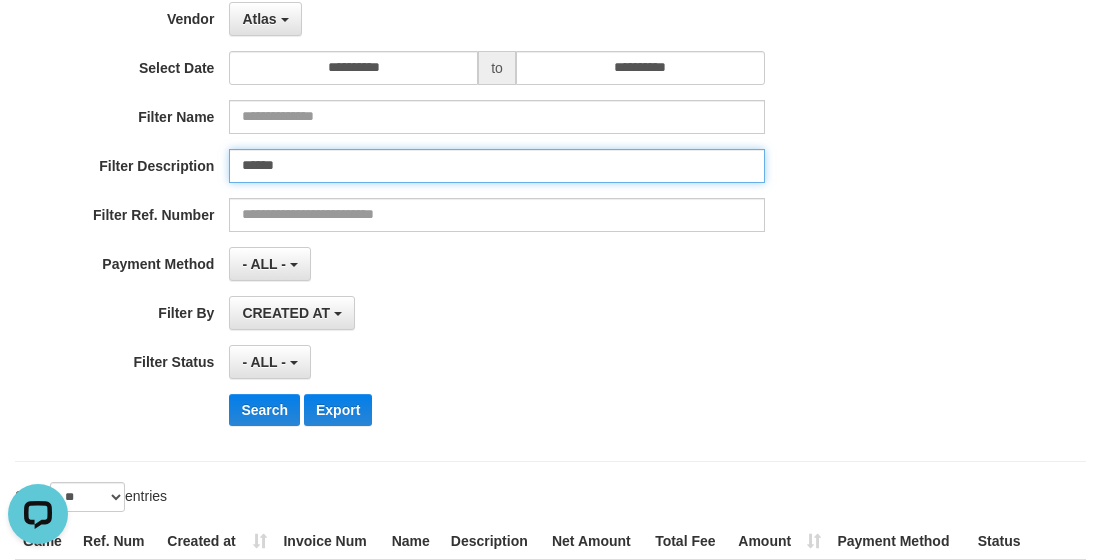 click on "******" at bounding box center [496, 166] 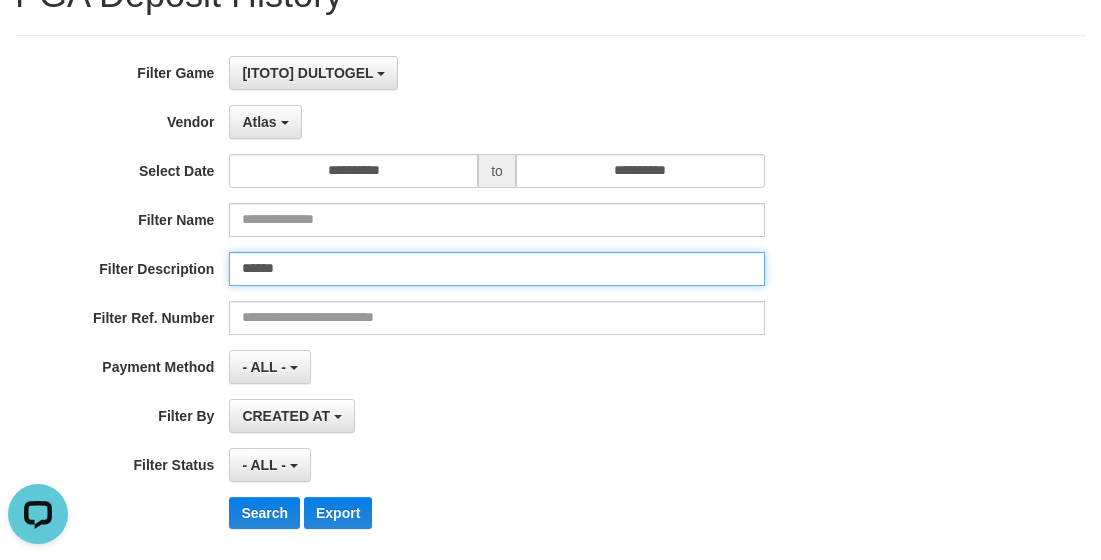 scroll, scrollTop: 0, scrollLeft: 0, axis: both 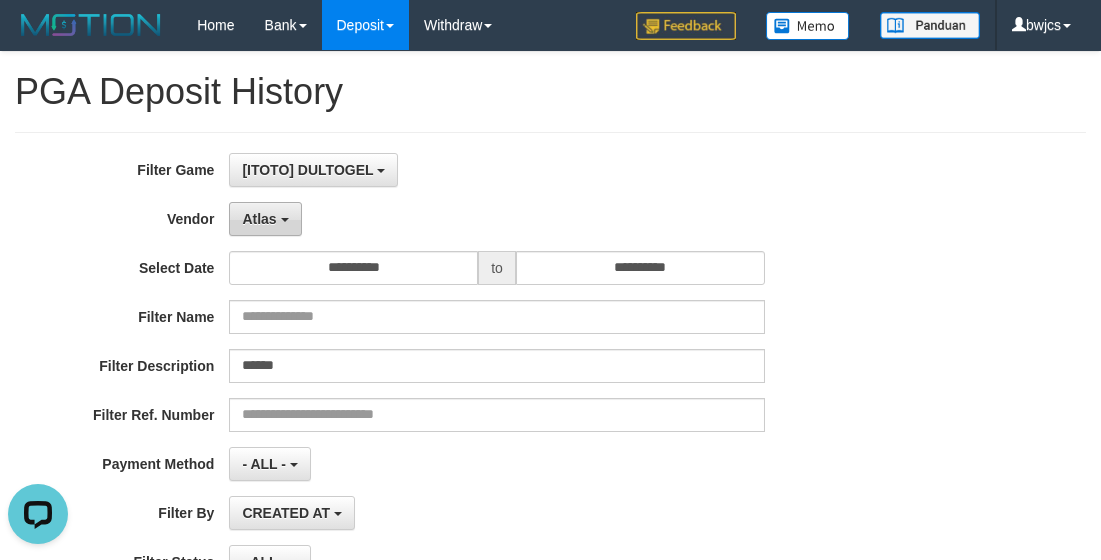click on "Atlas" at bounding box center [265, 219] 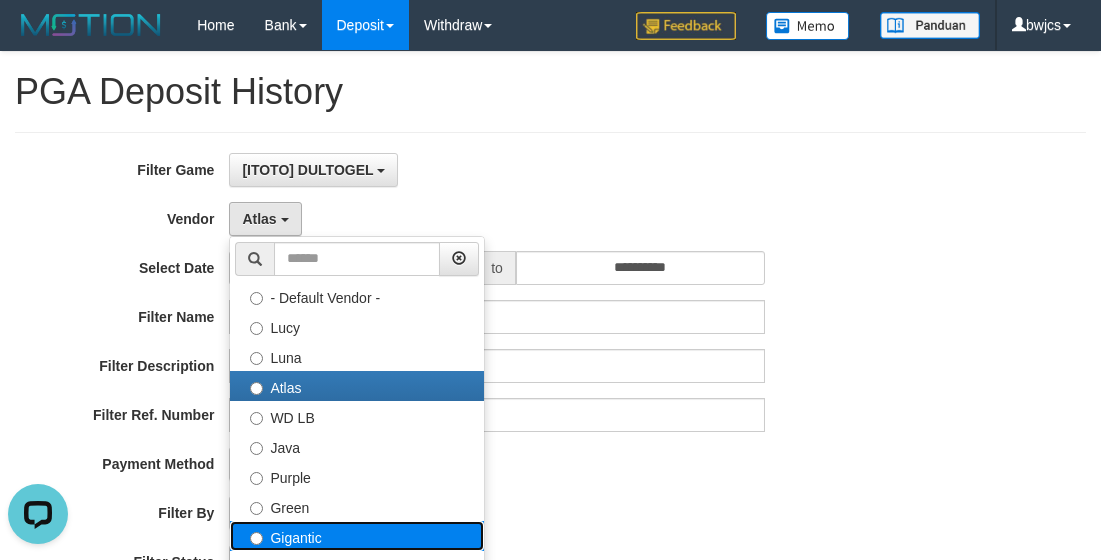 click on "Gigantic" at bounding box center [357, 536] 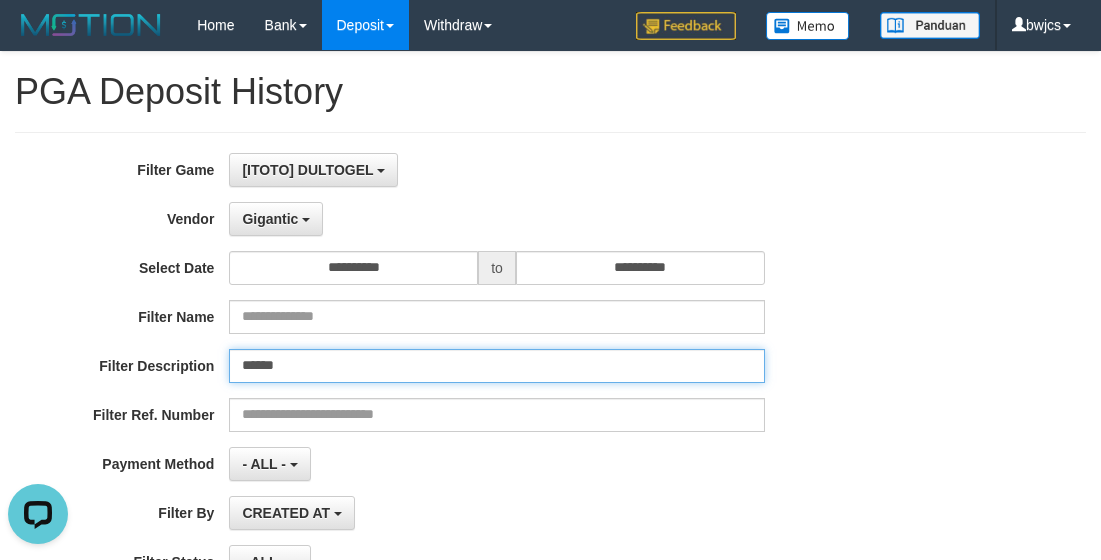 click on "******" at bounding box center [496, 366] 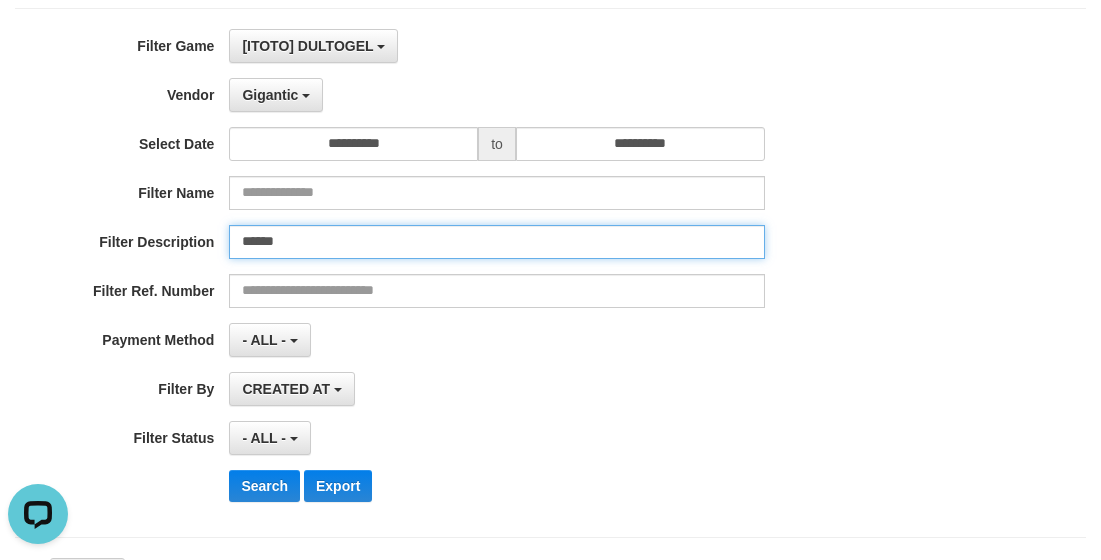 scroll, scrollTop: 0, scrollLeft: 0, axis: both 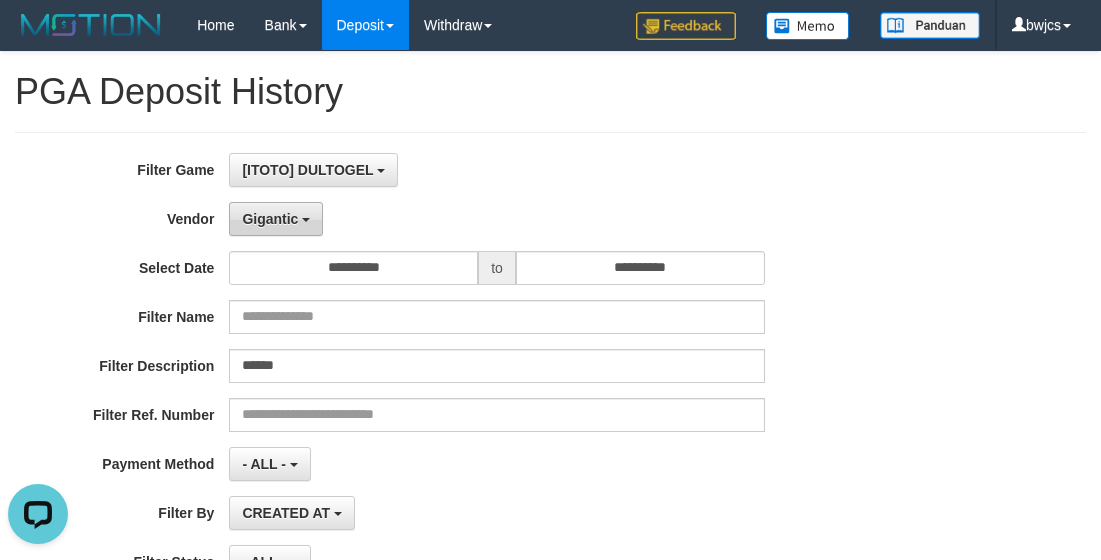 click on "Gigantic" at bounding box center (276, 219) 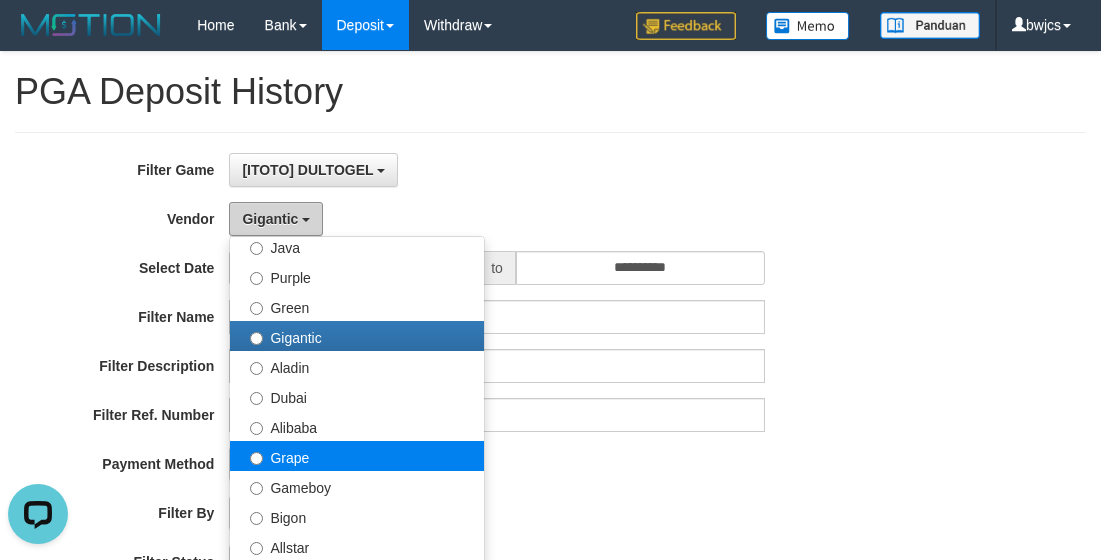 scroll, scrollTop: 400, scrollLeft: 0, axis: vertical 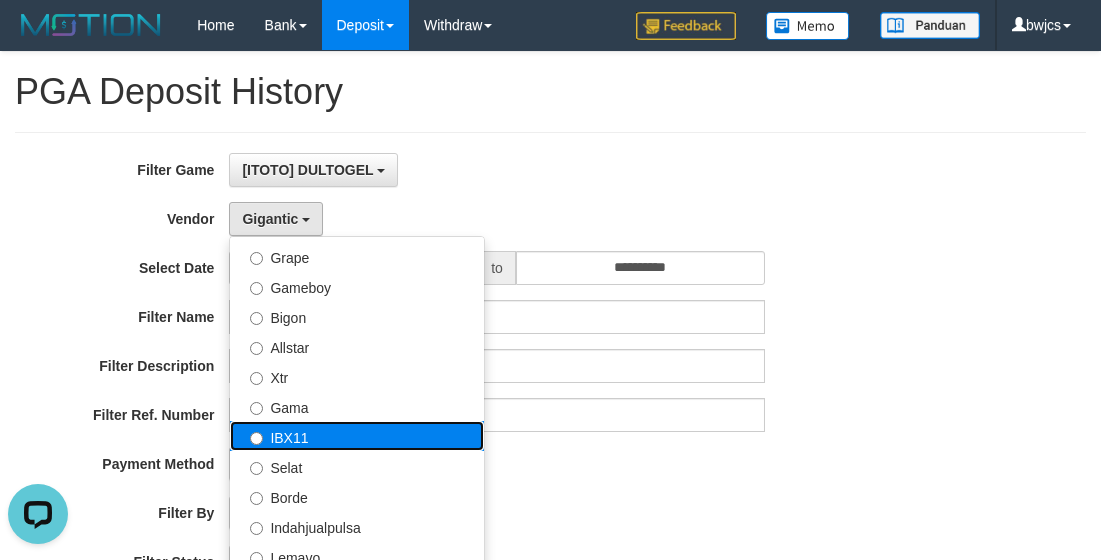 click on "IBX11" at bounding box center [357, 436] 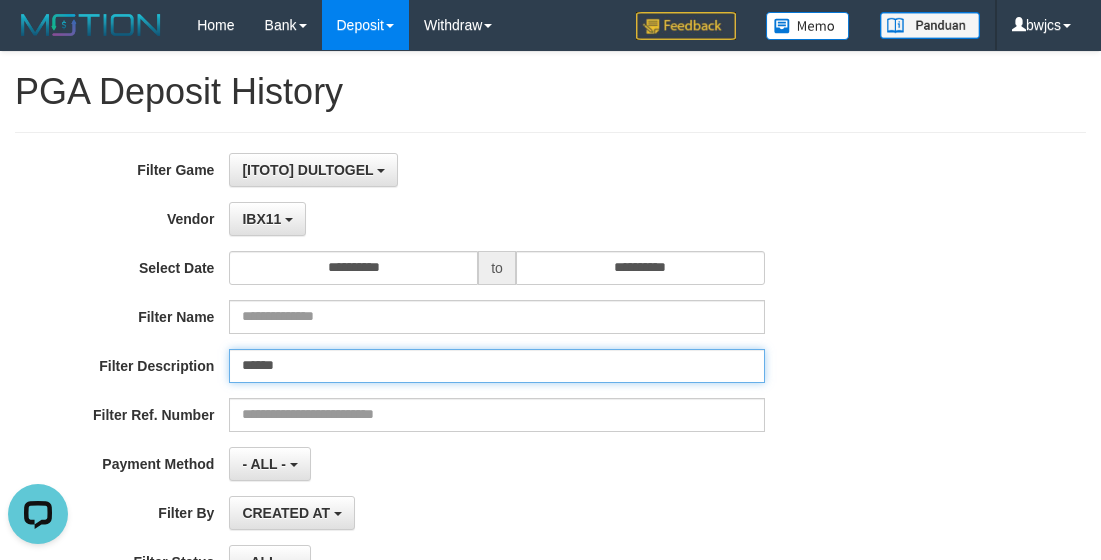 click on "******" at bounding box center [496, 366] 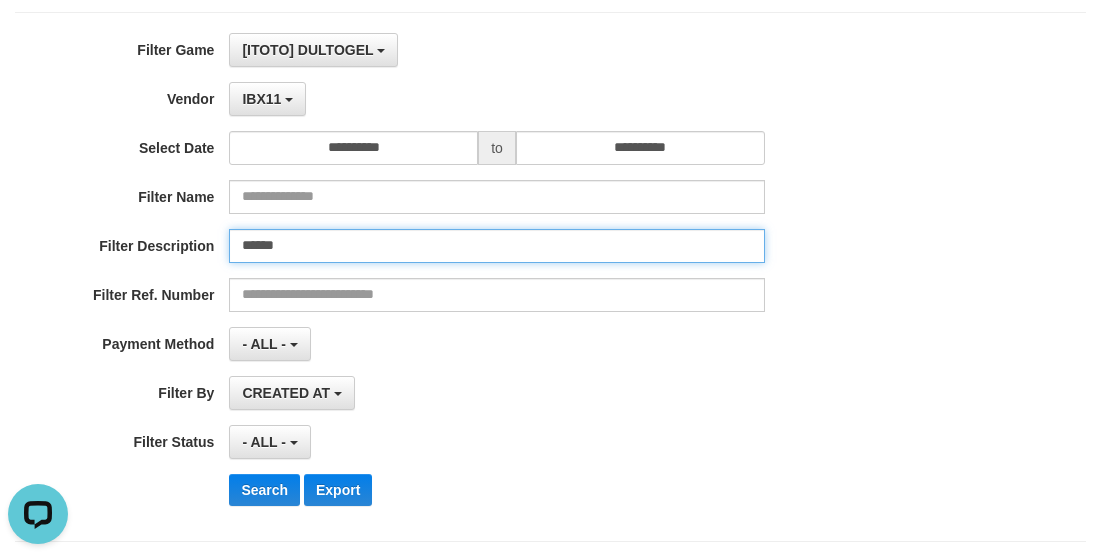 scroll, scrollTop: 0, scrollLeft: 0, axis: both 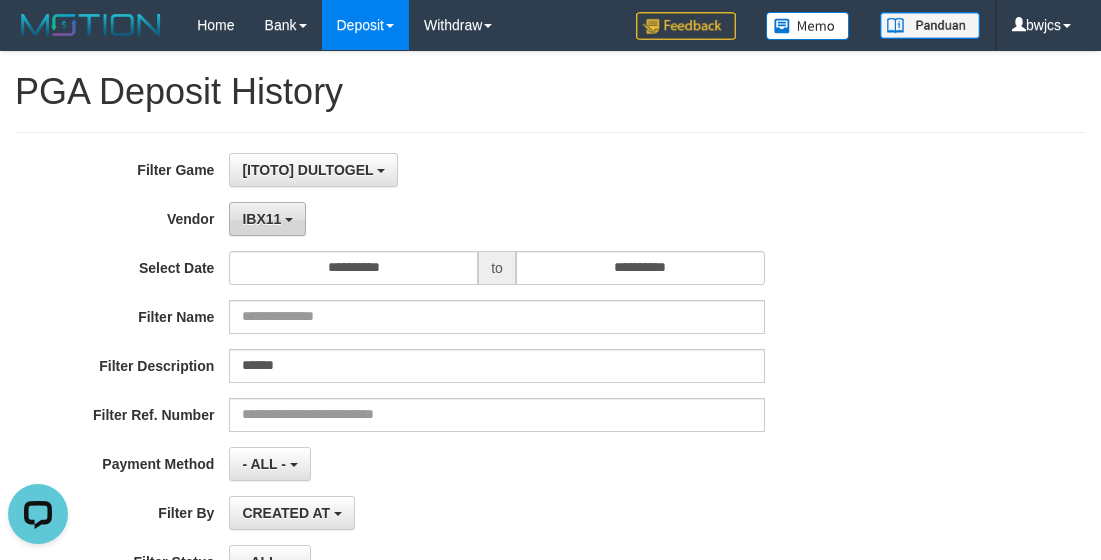 click on "IBX11" at bounding box center (261, 219) 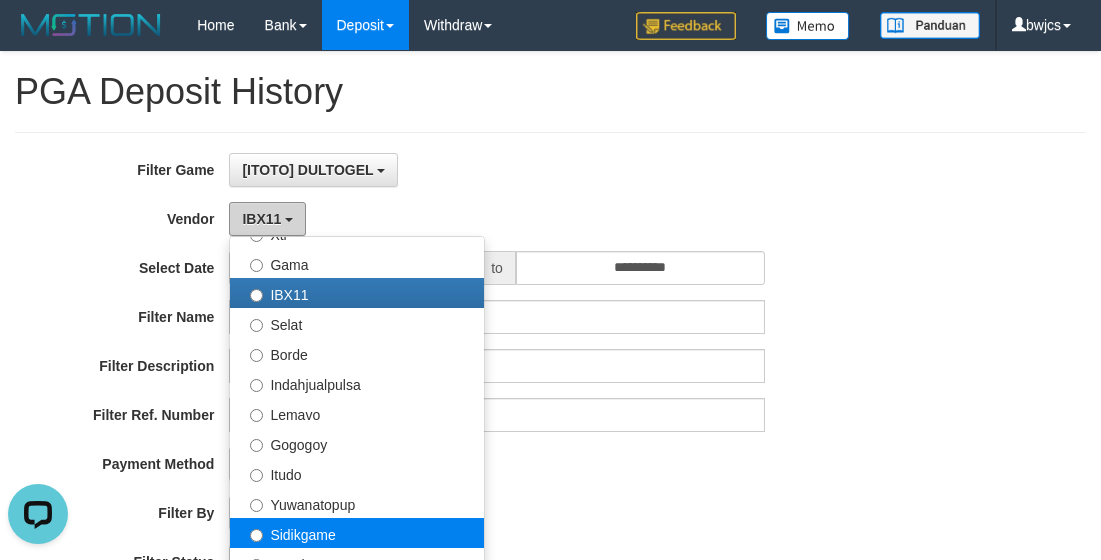 scroll, scrollTop: 686, scrollLeft: 0, axis: vertical 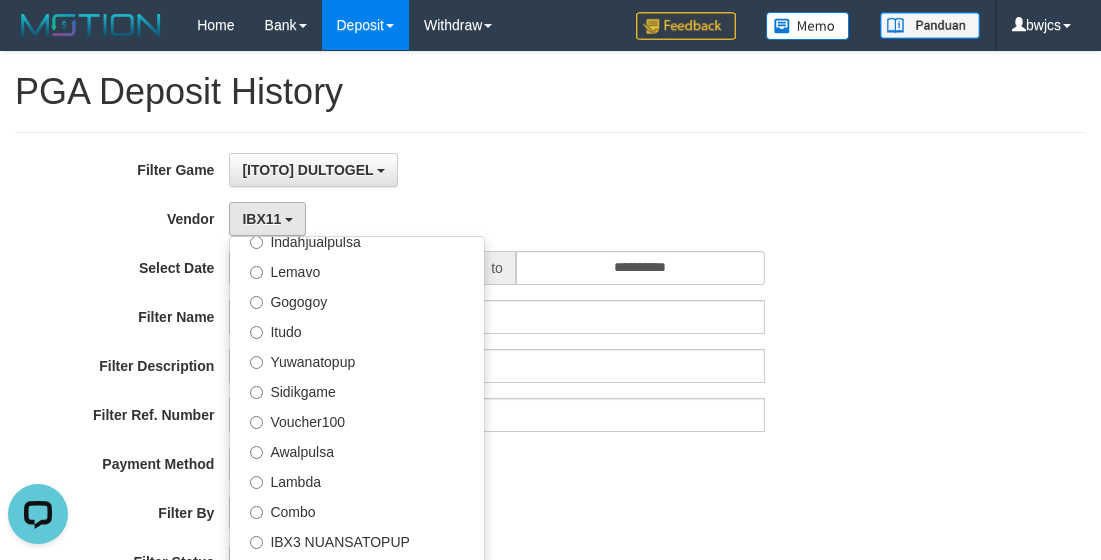click on "[ITOTO] DULTOGEL
SELECT GAME
[ITOTO] DULTOGEL" at bounding box center (496, 170) 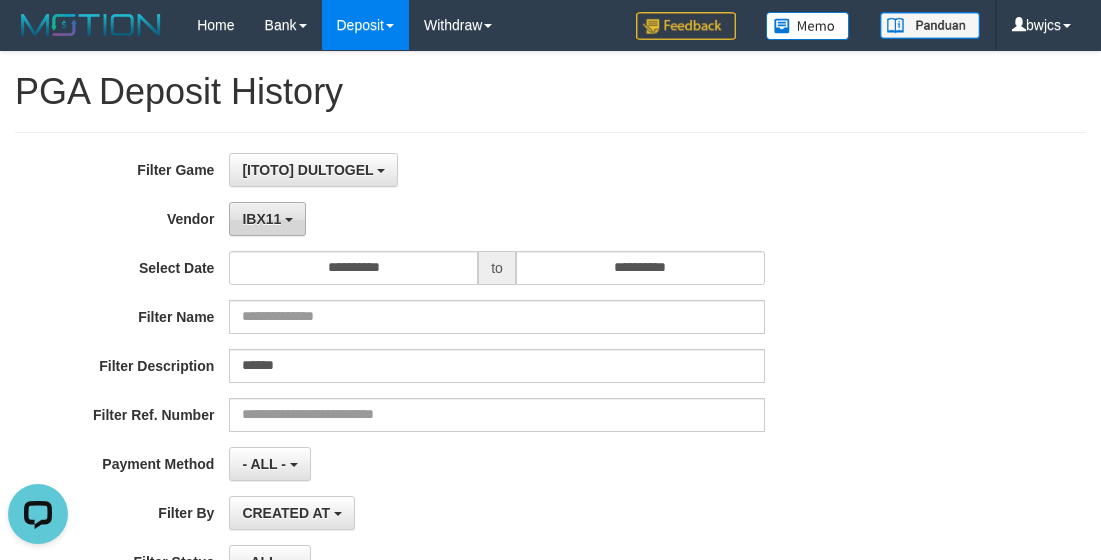 click on "IBX11" at bounding box center (261, 219) 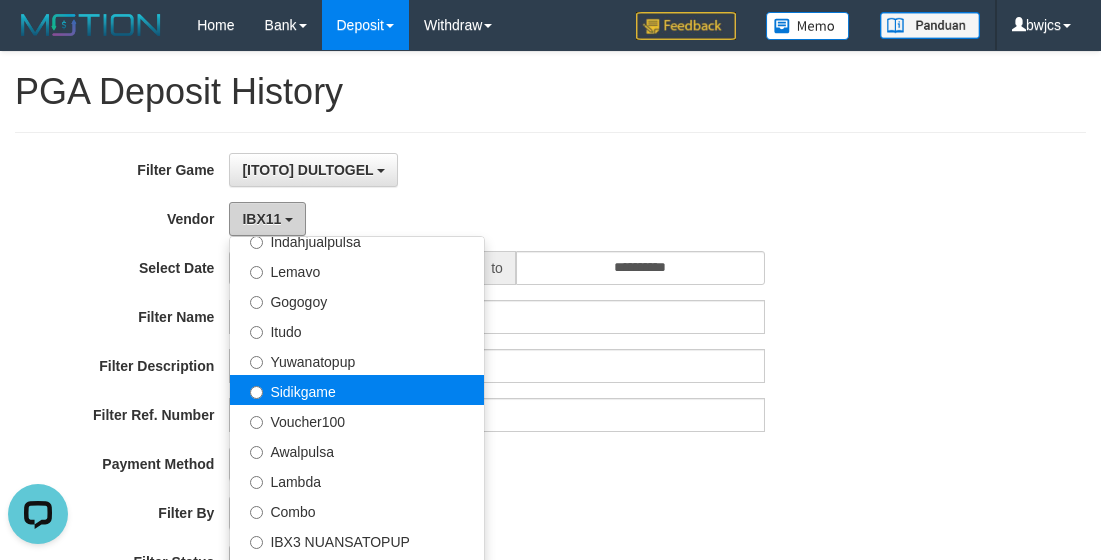 scroll, scrollTop: 0, scrollLeft: 0, axis: both 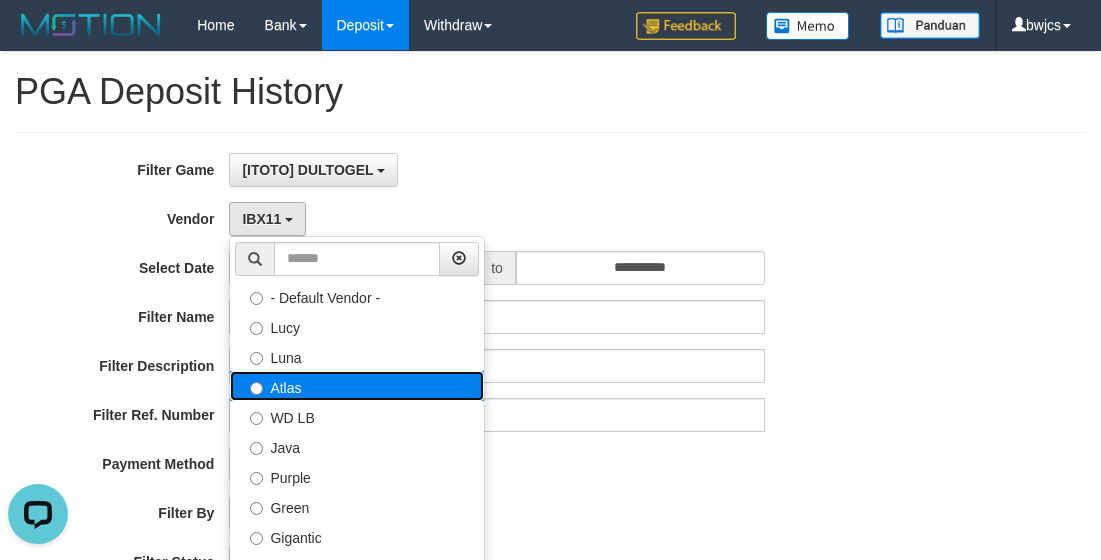 click on "Atlas" at bounding box center [357, 386] 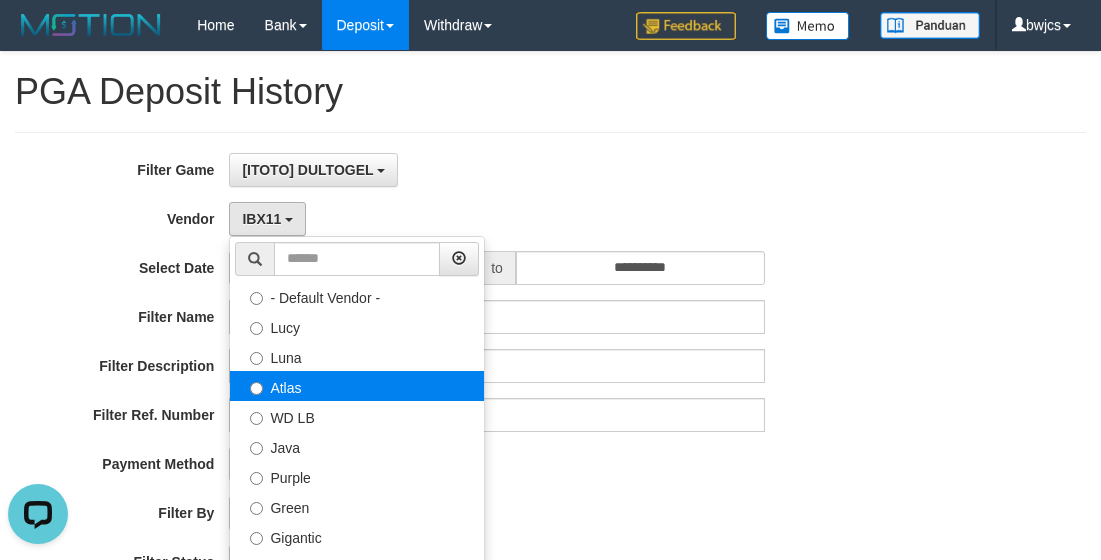 select on "**********" 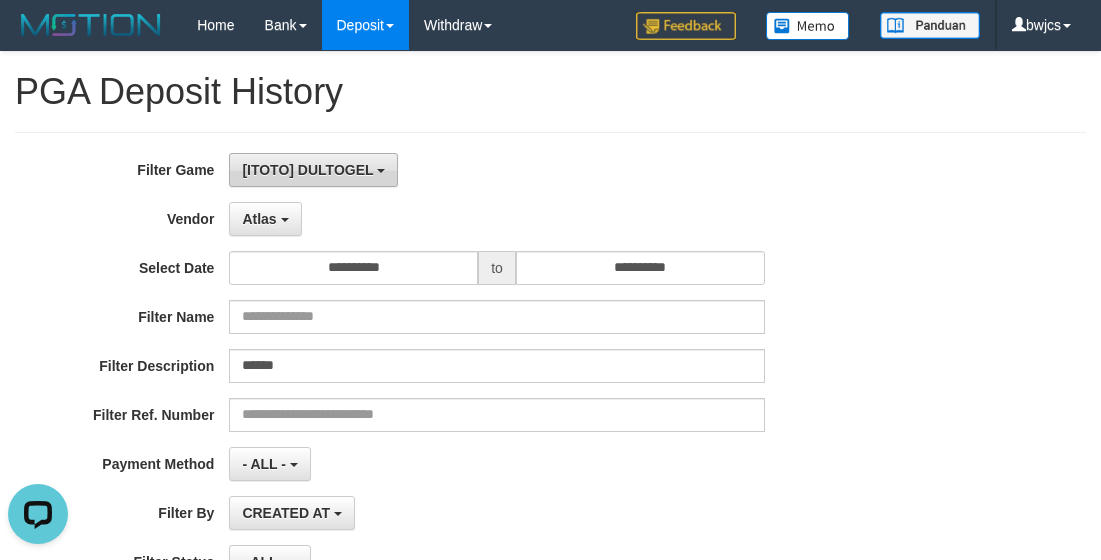 click on "[ITOTO] DULTOGEL" at bounding box center [313, 170] 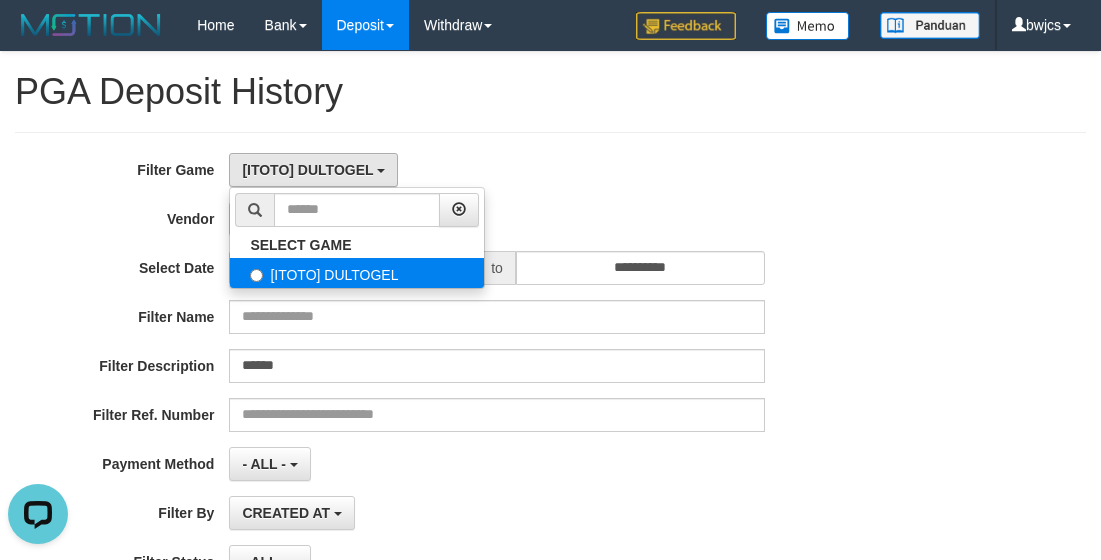 click on "[ITOTO] DULTOGEL" at bounding box center [357, 273] 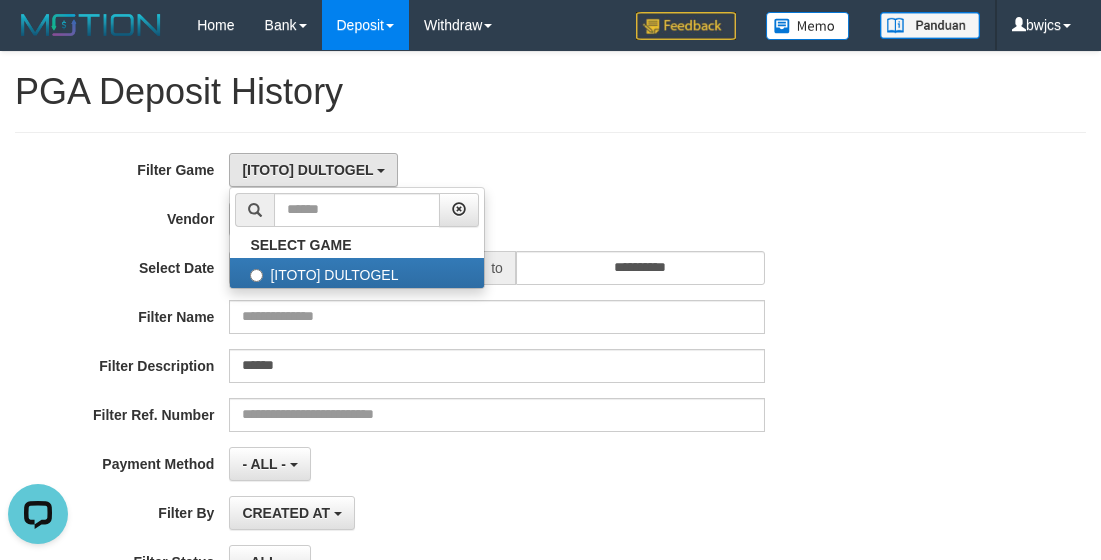 drag, startPoint x: 592, startPoint y: 145, endPoint x: 359, endPoint y: 252, distance: 256.39423 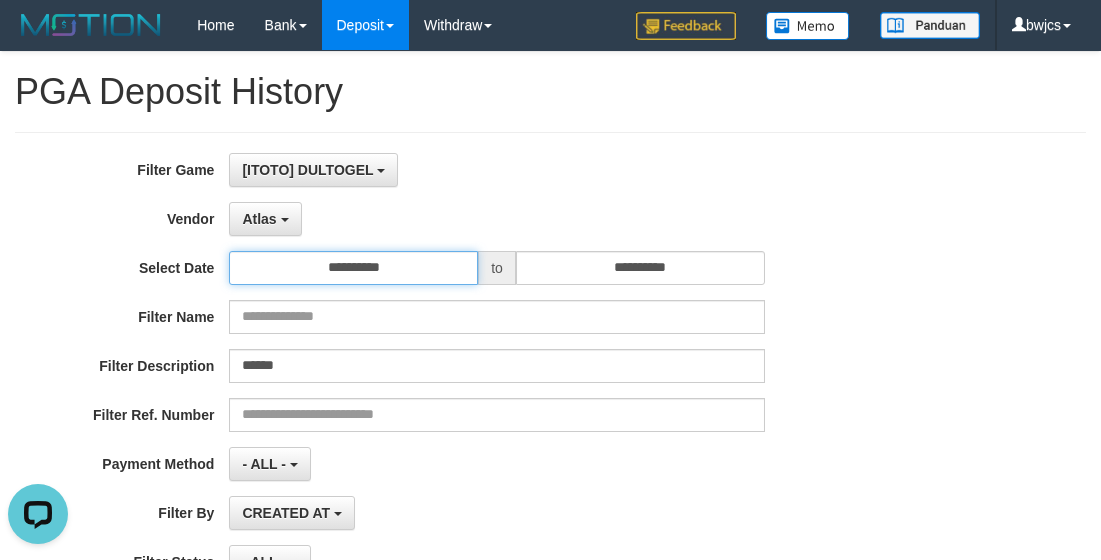 click on "**********" at bounding box center [353, 268] 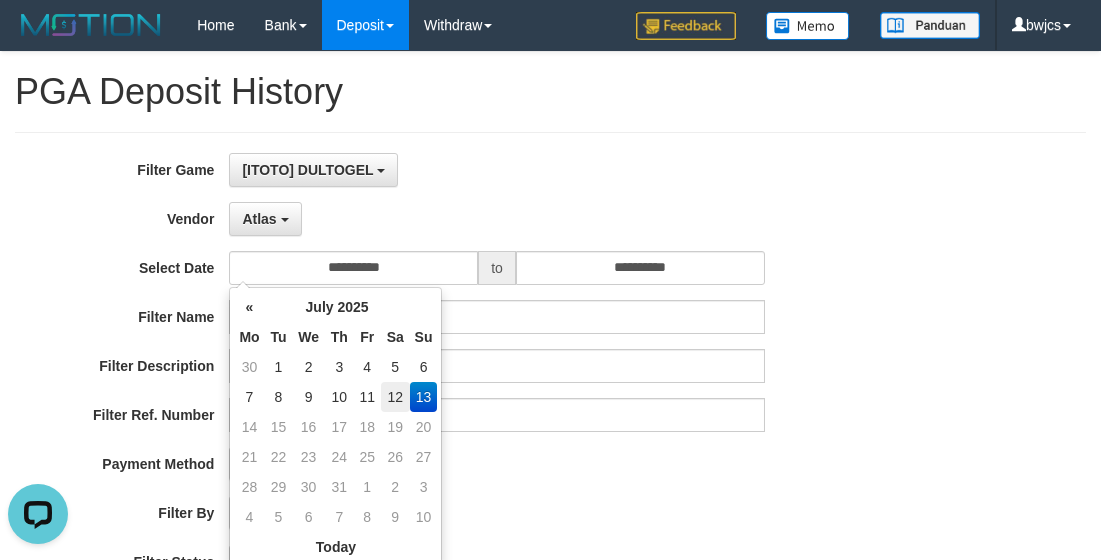click on "12" at bounding box center [395, 397] 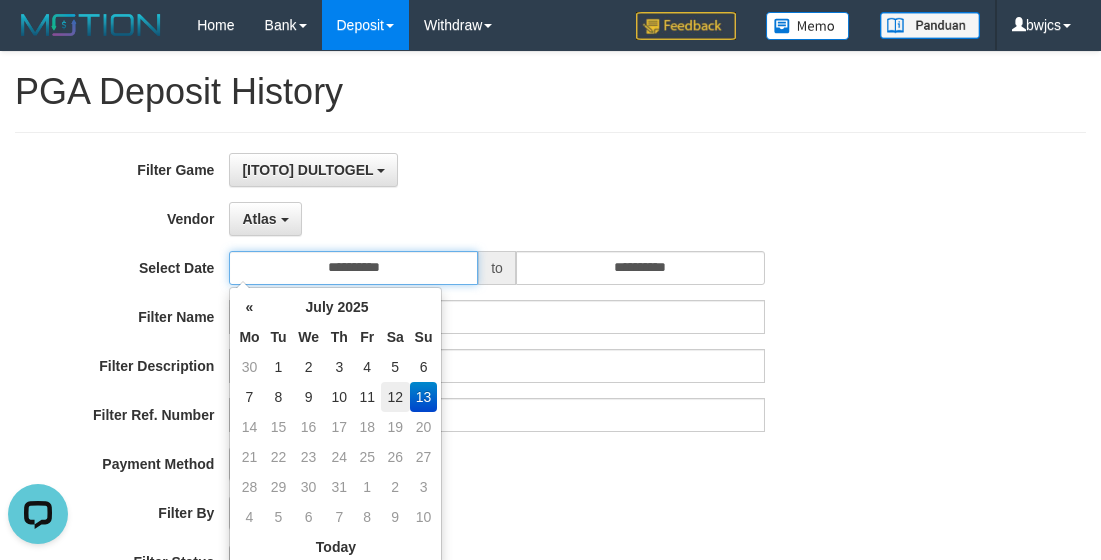 type on "**********" 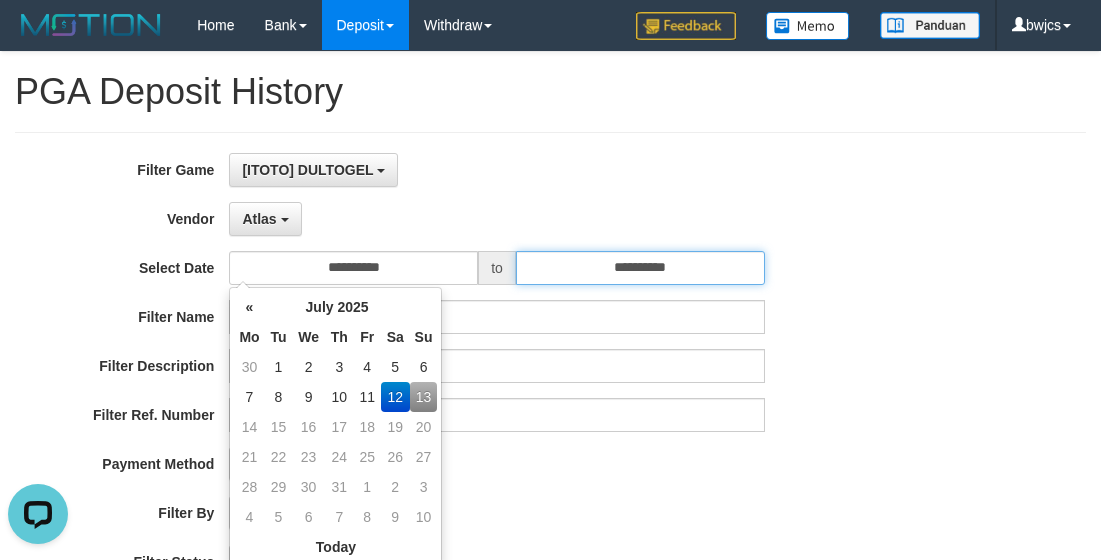 click on "**********" at bounding box center (640, 268) 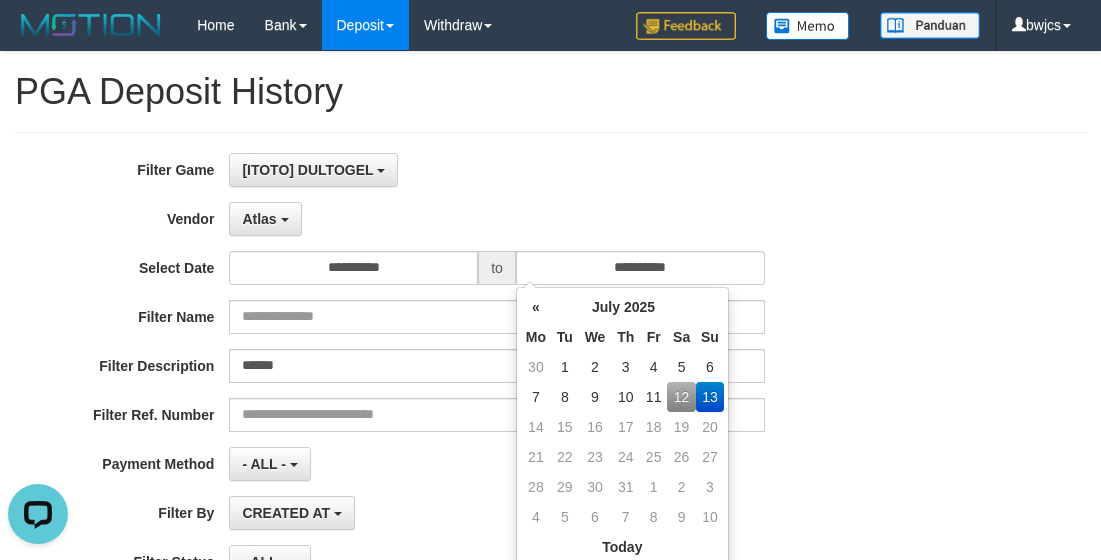 click on "12" at bounding box center [681, 397] 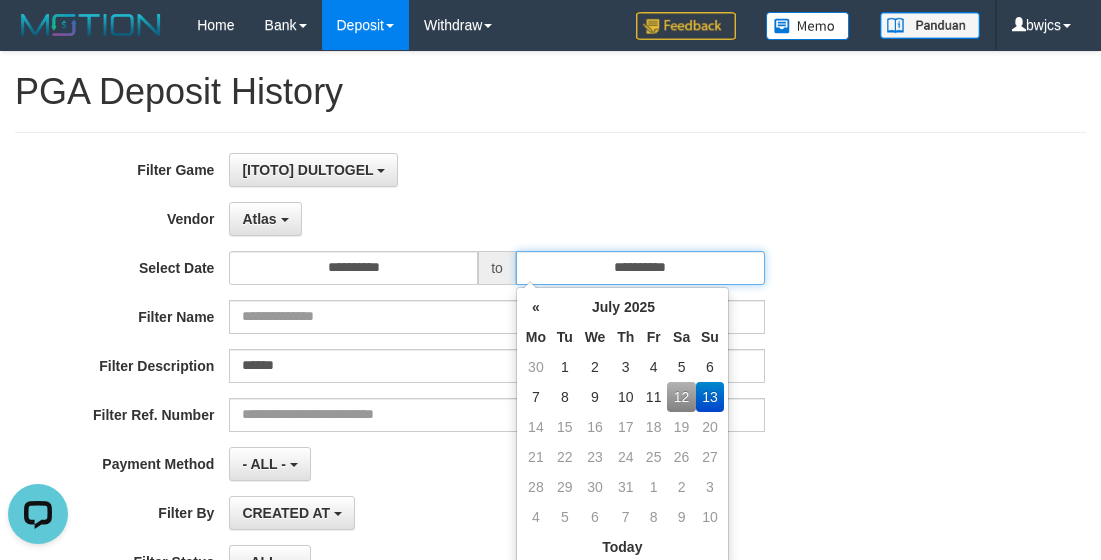 type on "**********" 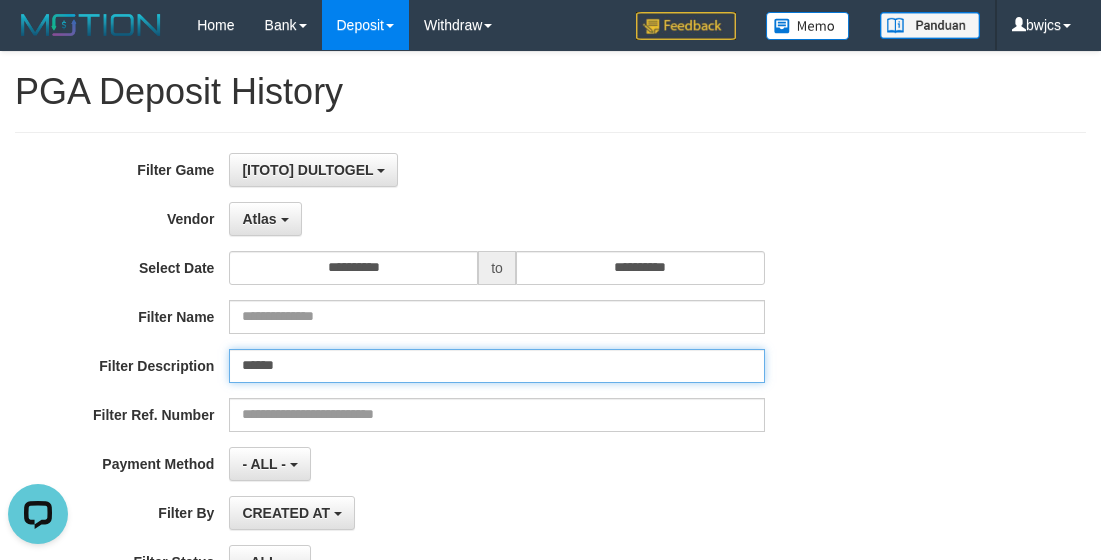click on "******" at bounding box center [496, 366] 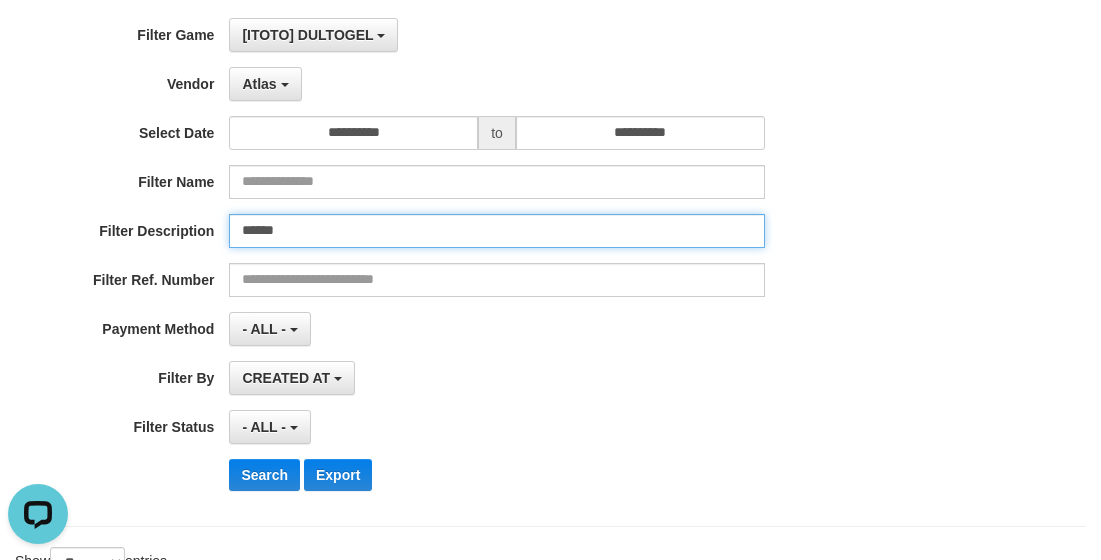 scroll, scrollTop: 0, scrollLeft: 0, axis: both 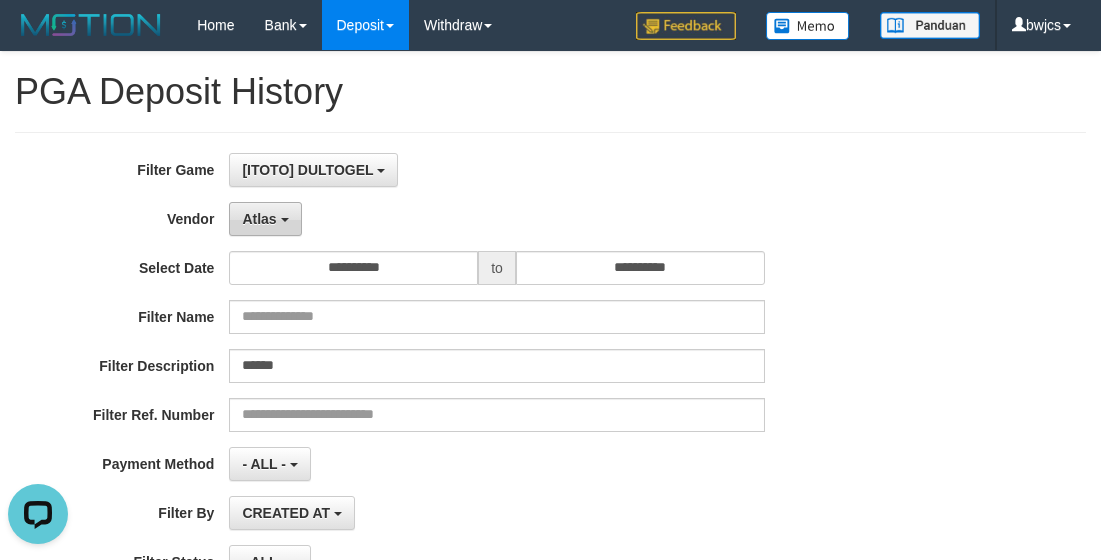 click on "Atlas" at bounding box center (265, 219) 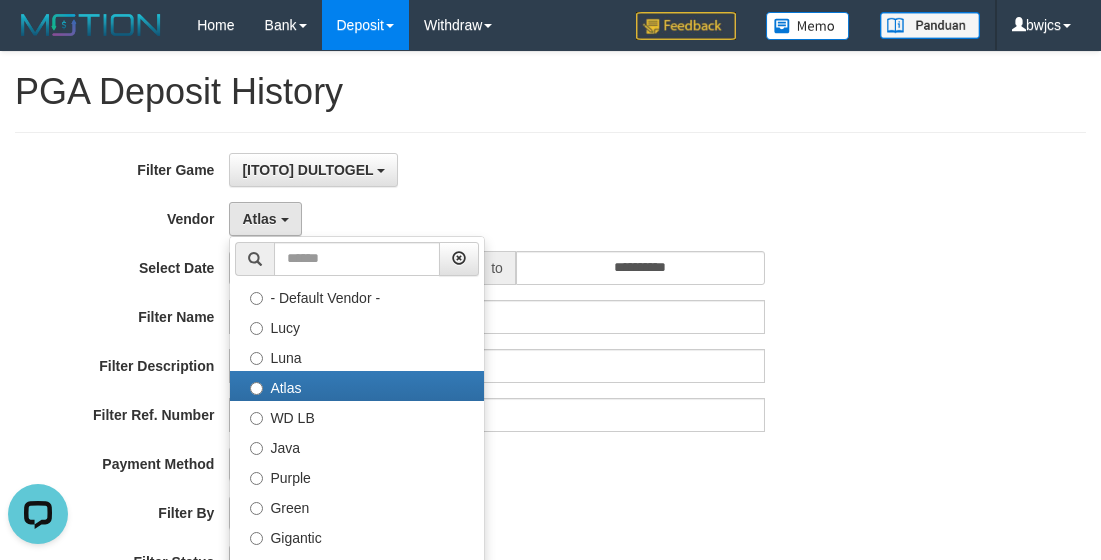 drag, startPoint x: 504, startPoint y: 198, endPoint x: 480, endPoint y: 255, distance: 61.846584 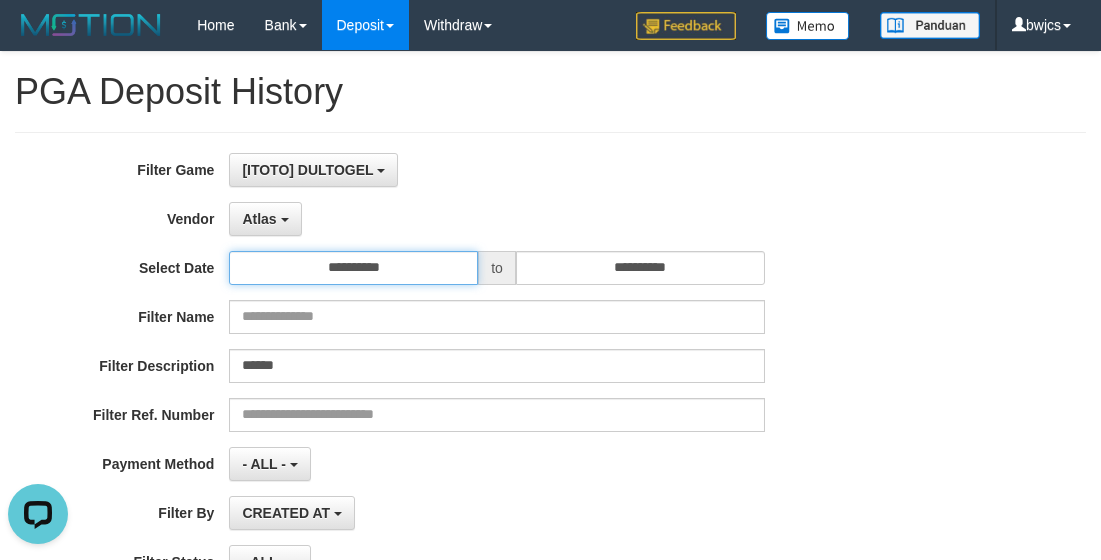 click on "**********" at bounding box center [353, 268] 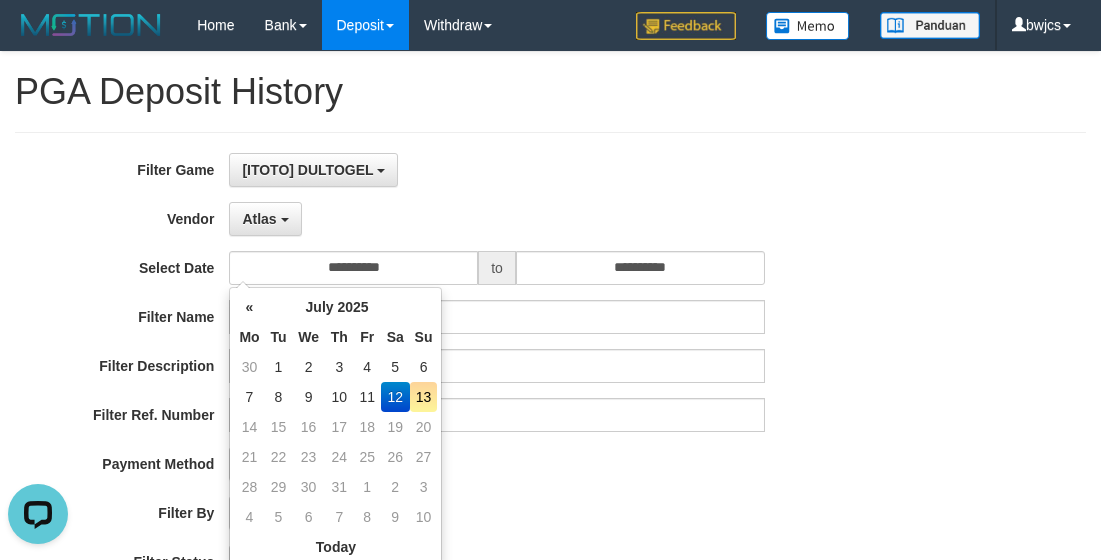 click on "[FIRST] - Default Vendor -  [FIRST]  [LAST]  Atlas  WD LB  Java  Purple  Green  Gigantic  Aladin  Dubai  Alibaba  Grape  Gameboy  Bigon  Allstar  Xtr  Gama  IBX11  Selat  Borde  Indahjualpulsa  Lemavo  Gogogoy  Itudo  Yuwanatopup  Sidikgame  Voucher100  Awalpulsa  Lambda  Combo  IBX3 NUANSATOPUP  IBX3 Pusatjualpulsa  IBX3 Itemgame  IBX3 SILAKSA  IBX3 Makmurvoucher  IBX3 MAKMURTOPUP  IBX3 Pilihvoucher" at bounding box center (496, 219) 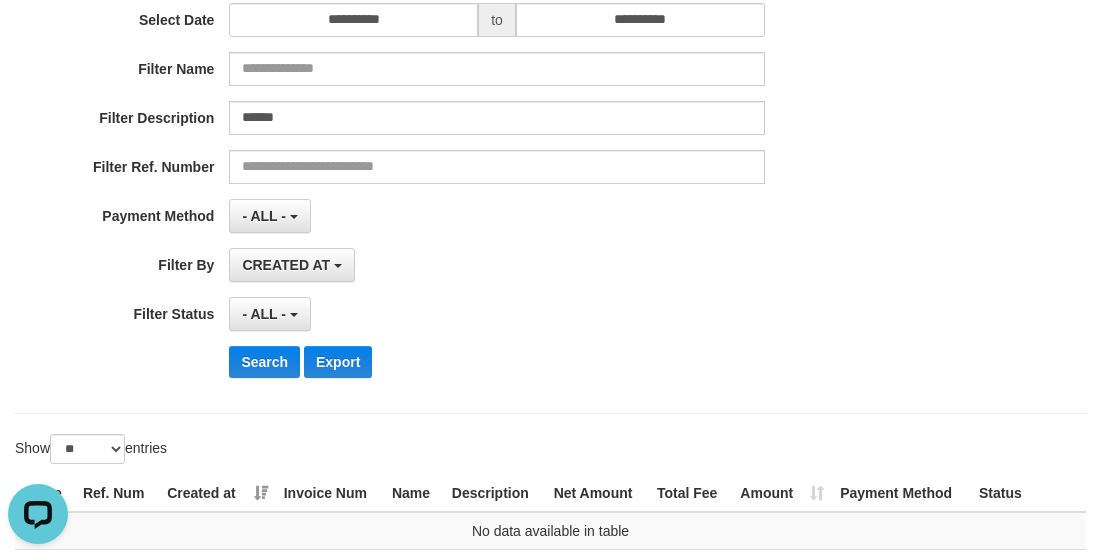 scroll, scrollTop: 200, scrollLeft: 0, axis: vertical 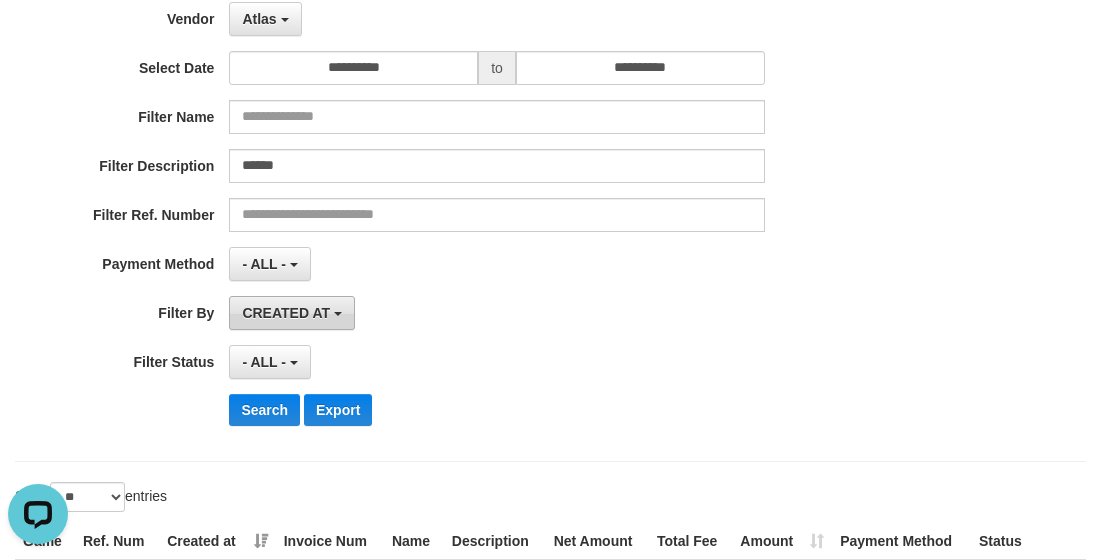 click on "CREATED AT" at bounding box center (286, 313) 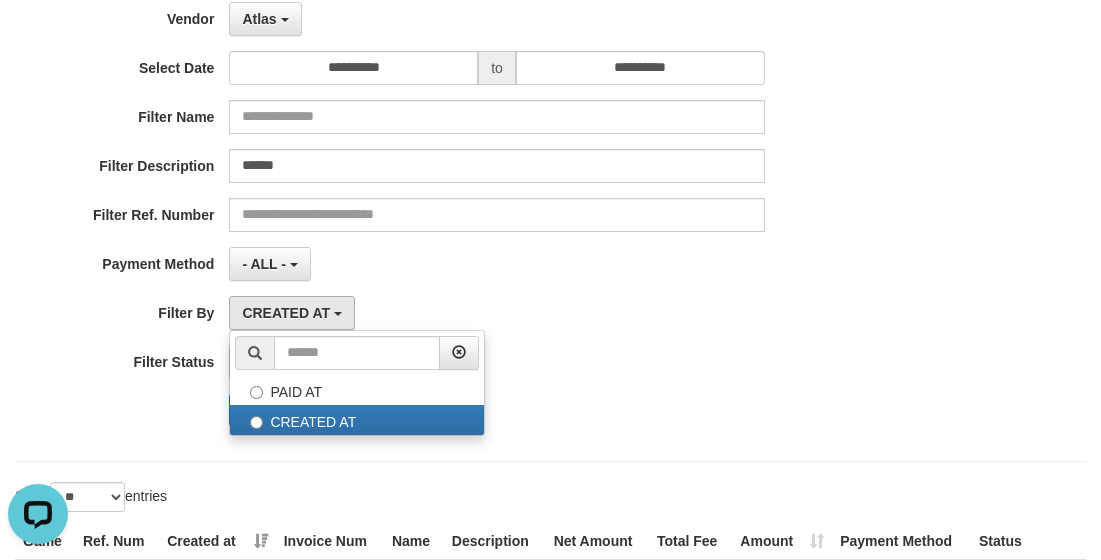 click on "**********" at bounding box center [459, 197] 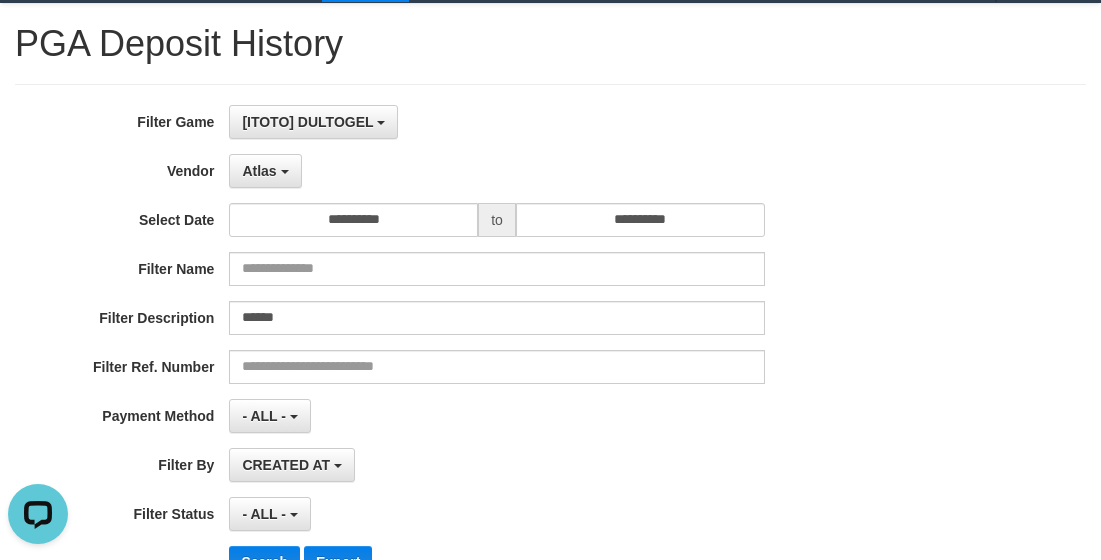 scroll, scrollTop: 0, scrollLeft: 0, axis: both 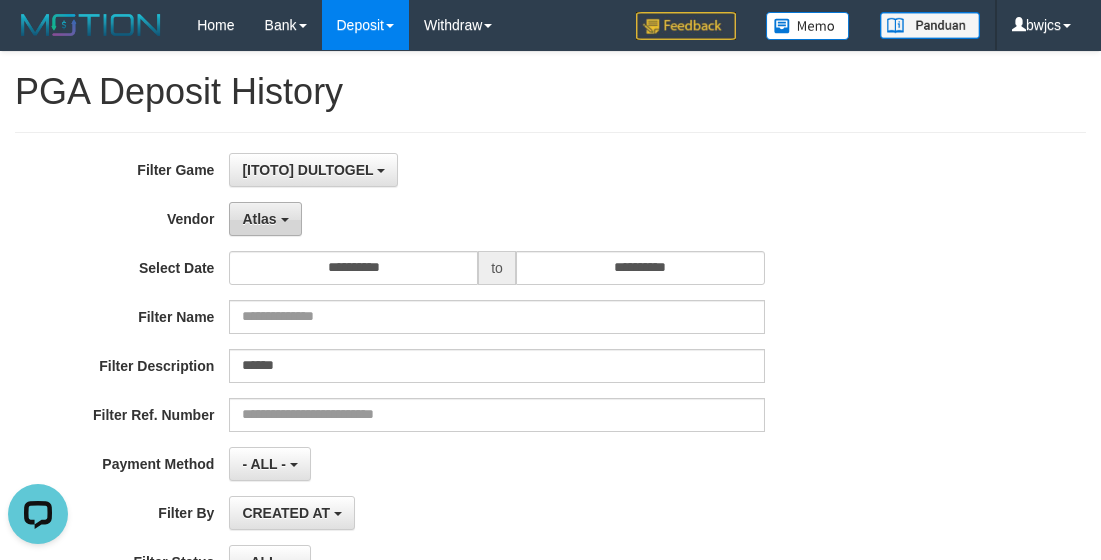 click on "Atlas" at bounding box center [265, 219] 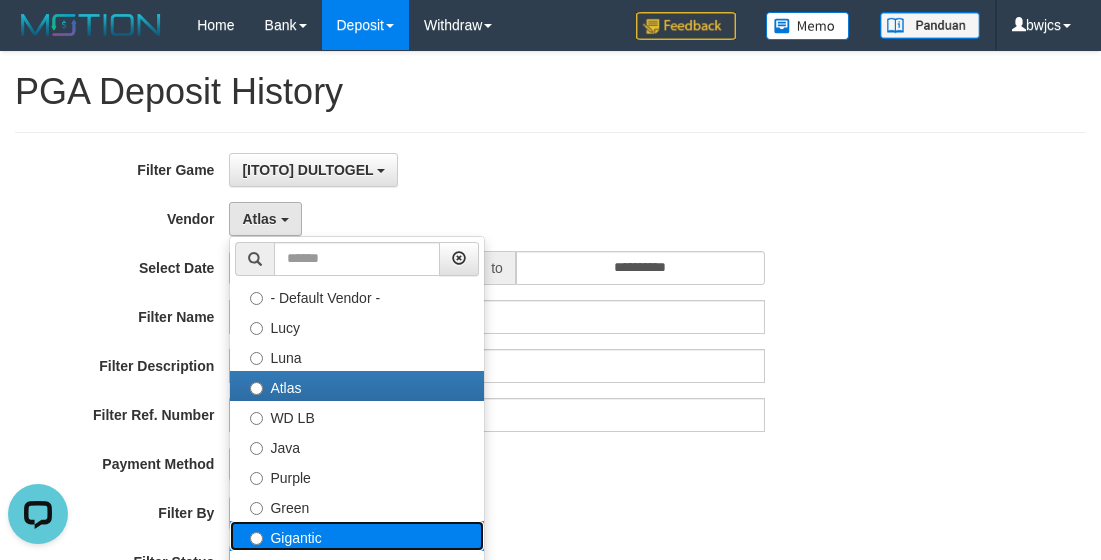 click on "Gigantic" at bounding box center (357, 536) 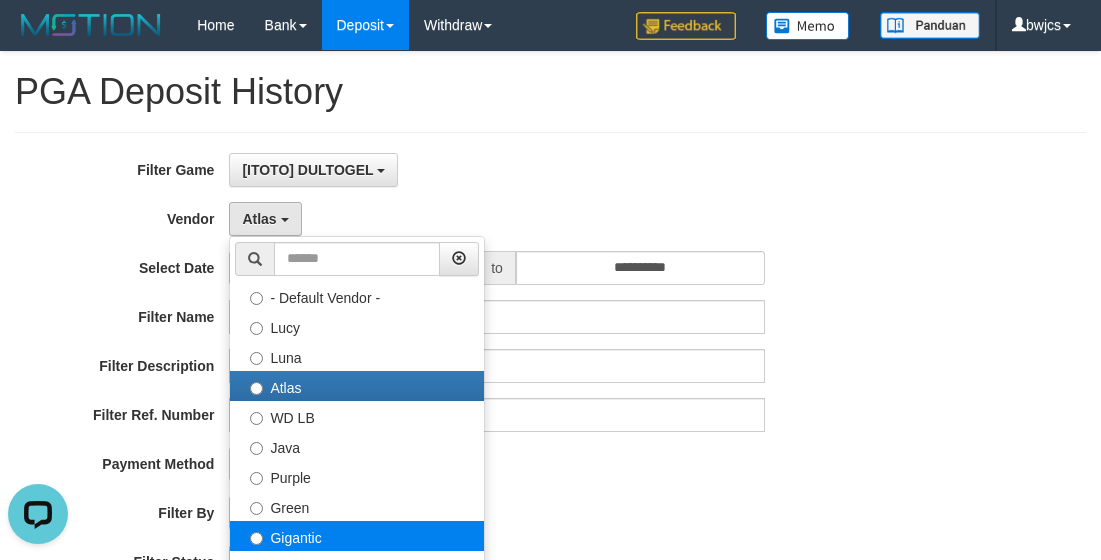 select on "**********" 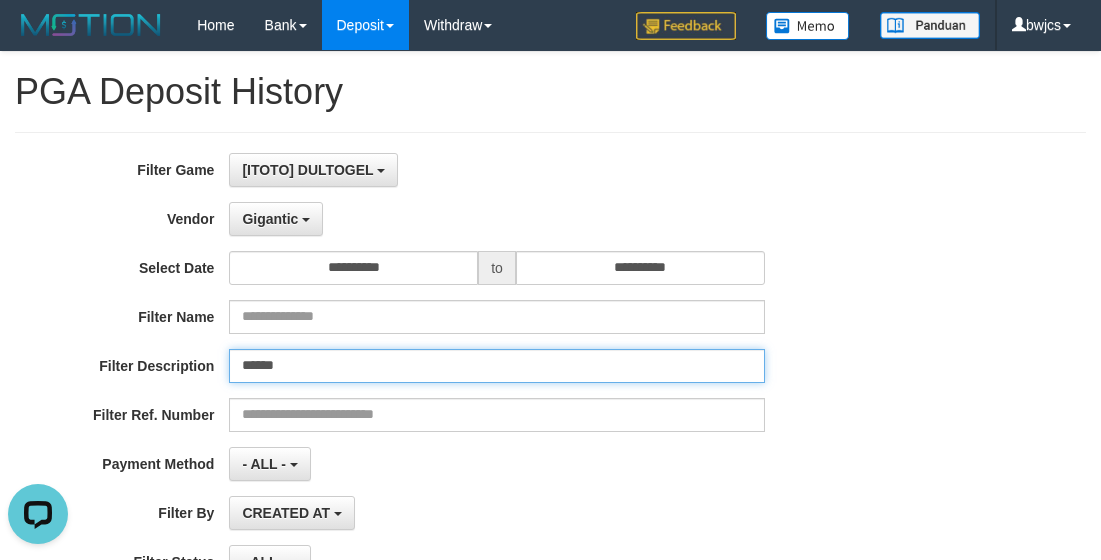 click on "******" at bounding box center (496, 366) 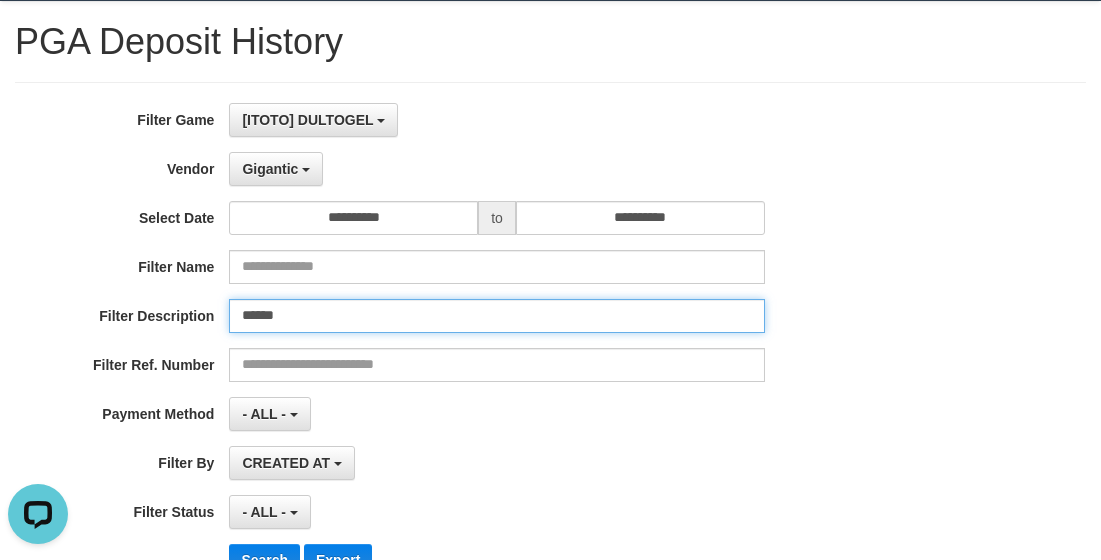 scroll, scrollTop: 0, scrollLeft: 0, axis: both 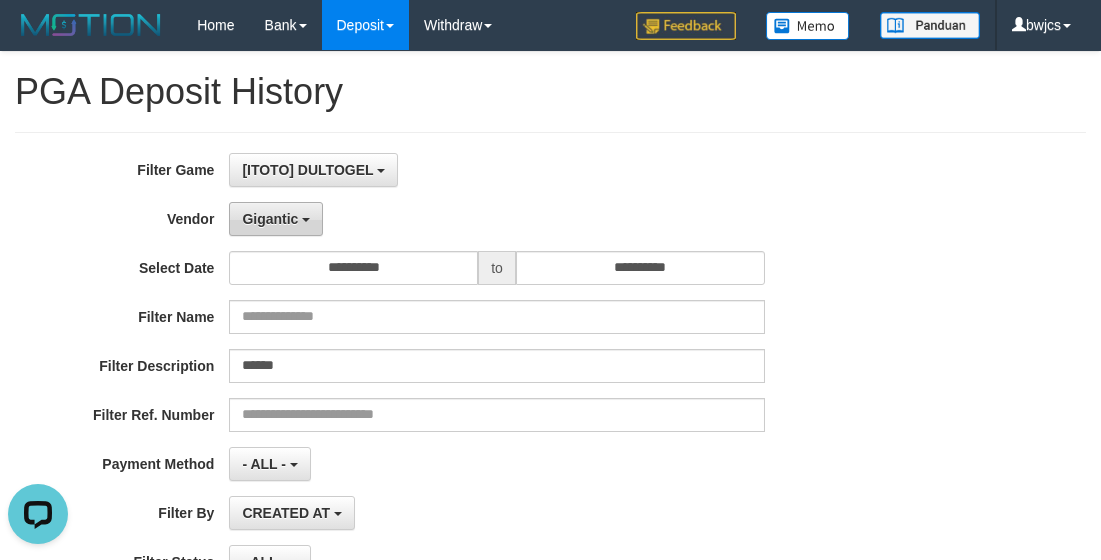 click on "Gigantic" at bounding box center (270, 219) 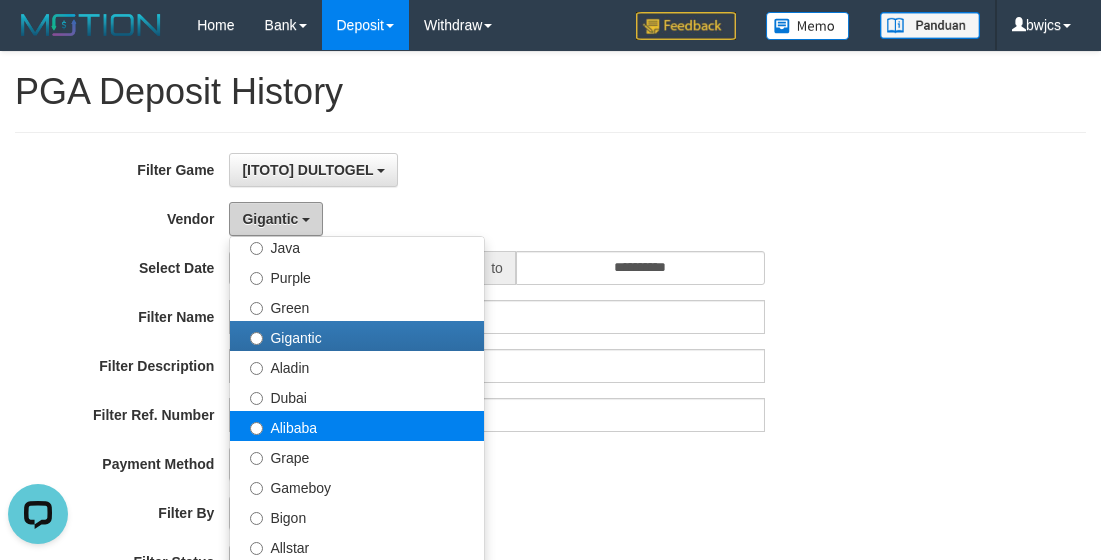 scroll, scrollTop: 400, scrollLeft: 0, axis: vertical 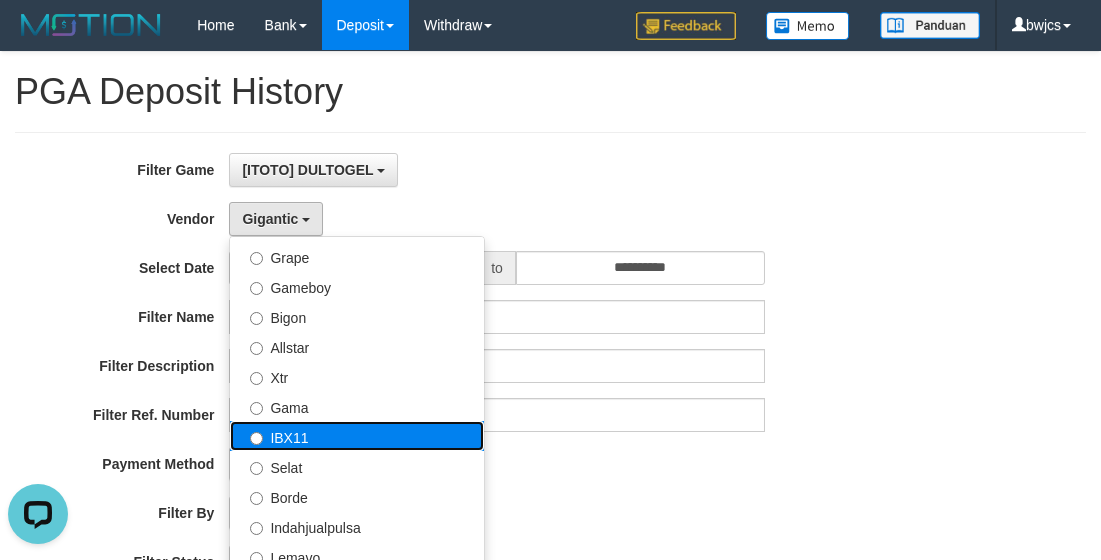 click on "IBX11" at bounding box center (357, 436) 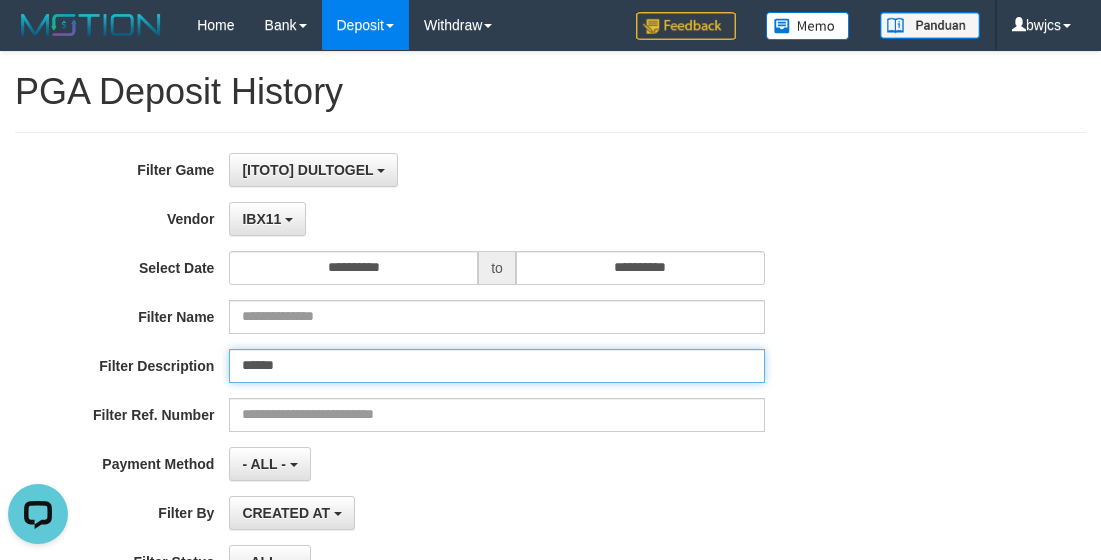 click on "******" at bounding box center [496, 366] 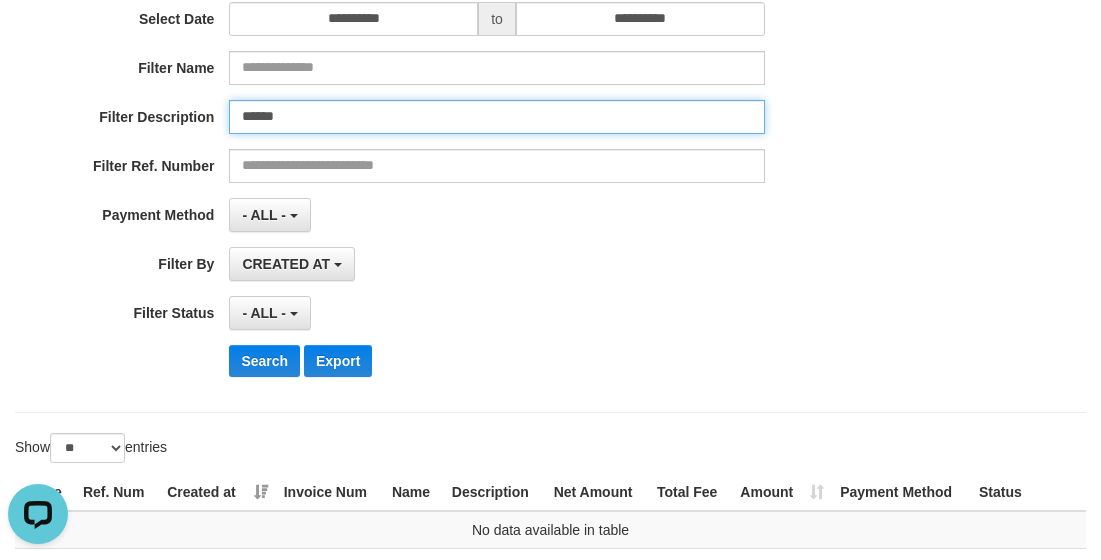 scroll, scrollTop: 0, scrollLeft: 0, axis: both 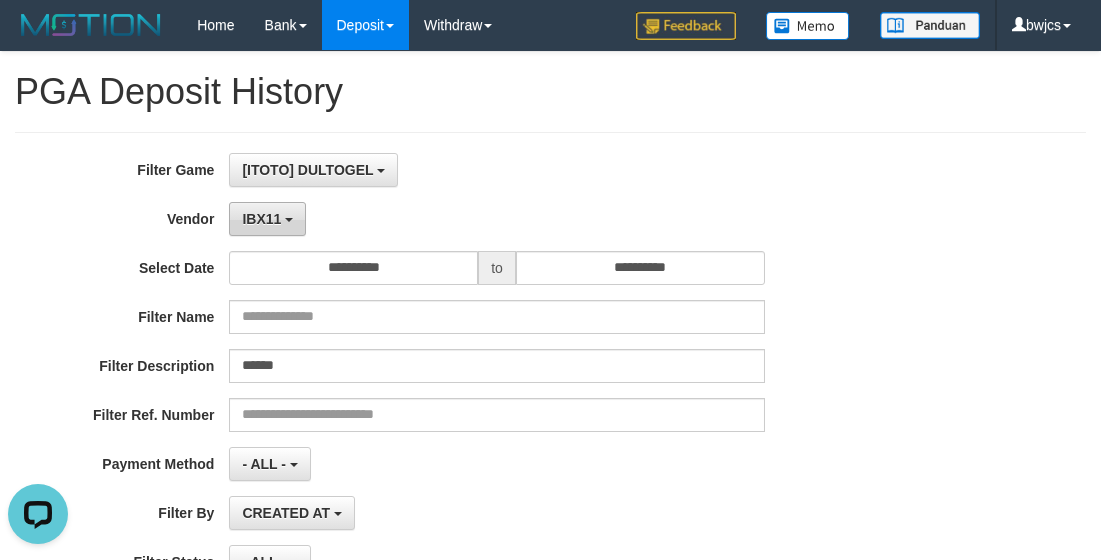 click on "IBX11" at bounding box center [267, 219] 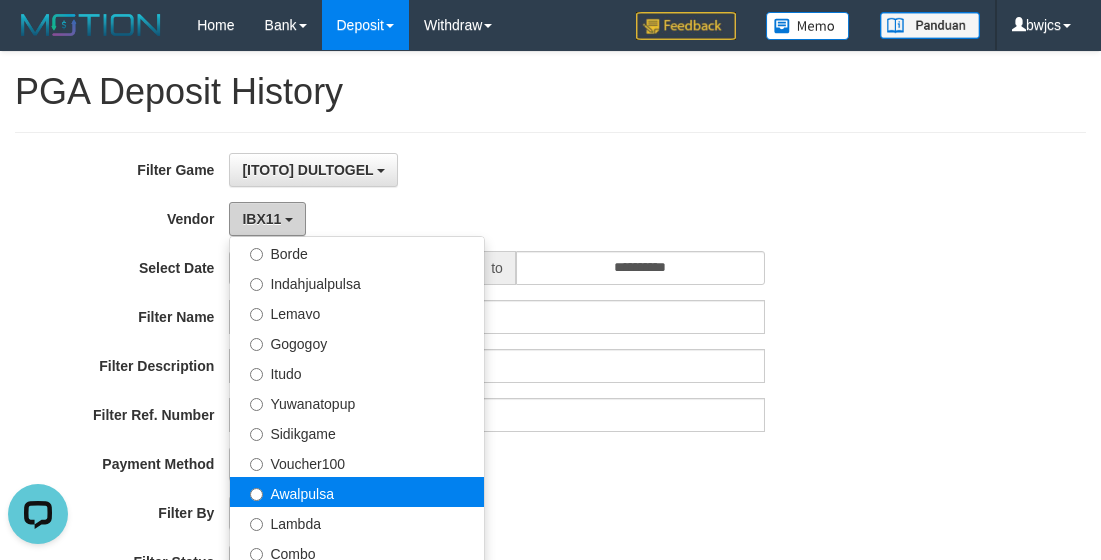 scroll, scrollTop: 686, scrollLeft: 0, axis: vertical 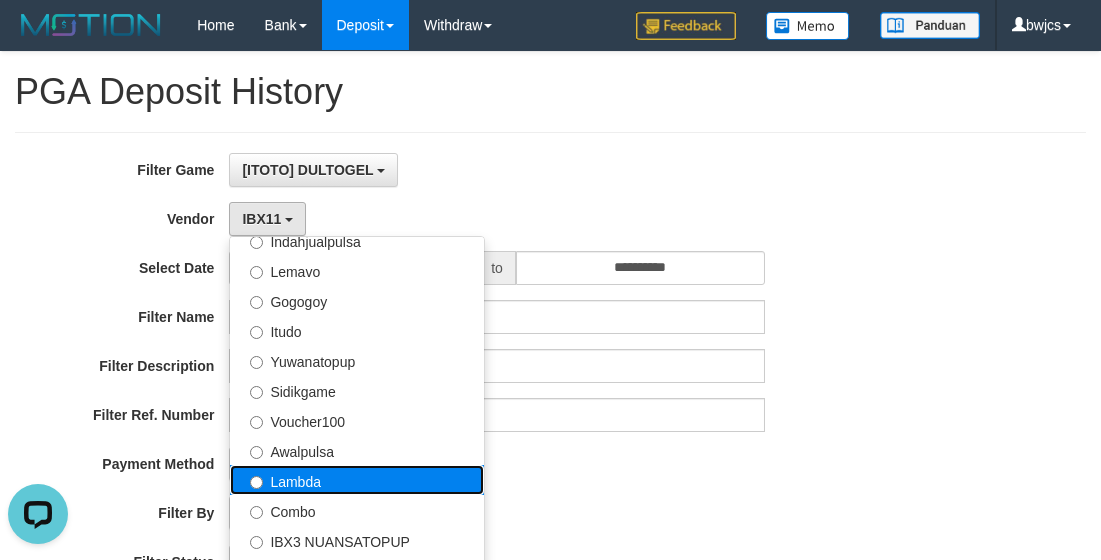 click on "Lambda" at bounding box center [357, 480] 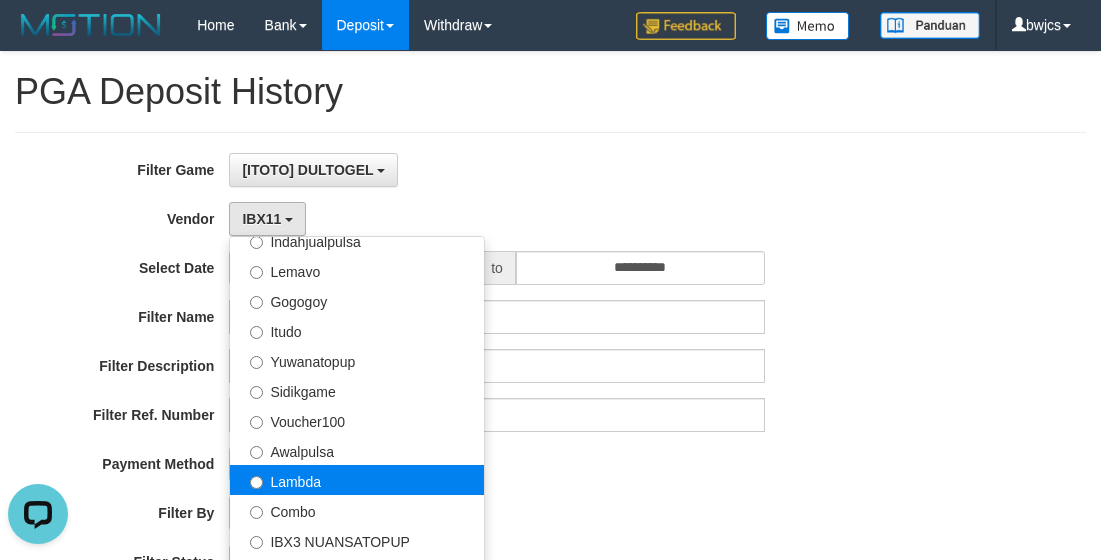 select on "**********" 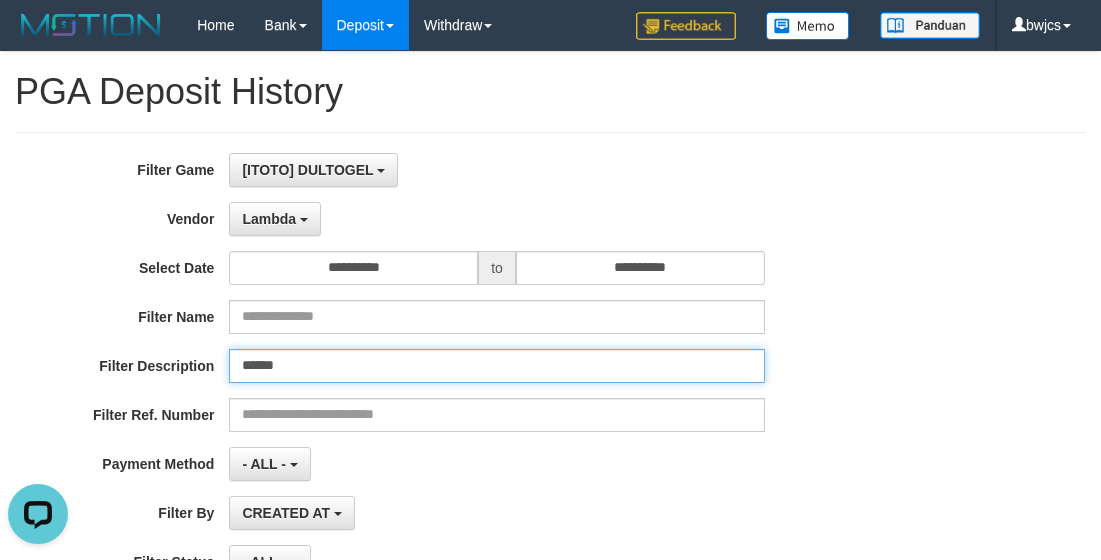 click on "******" at bounding box center [496, 366] 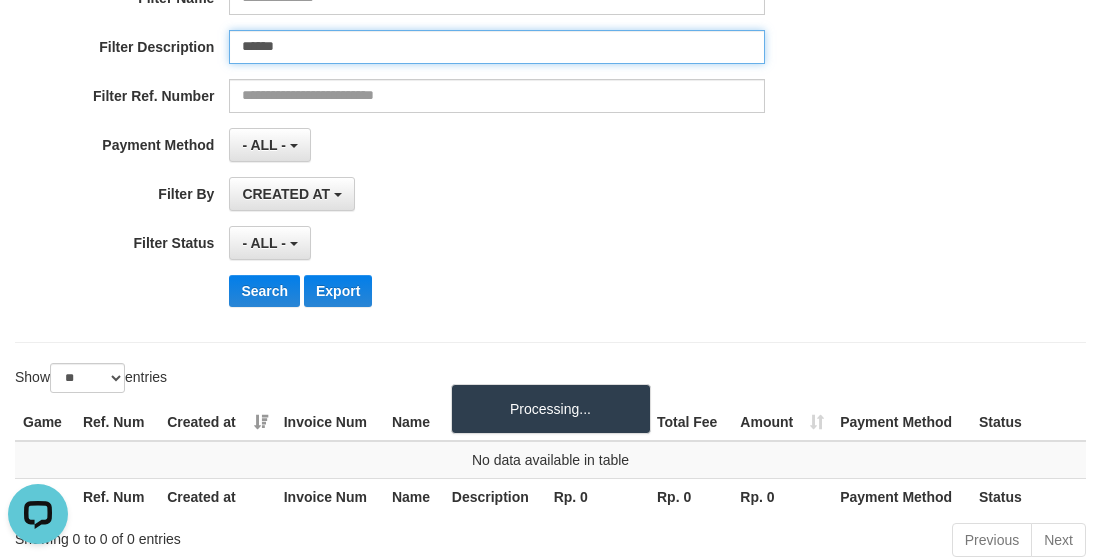 scroll, scrollTop: 400, scrollLeft: 0, axis: vertical 